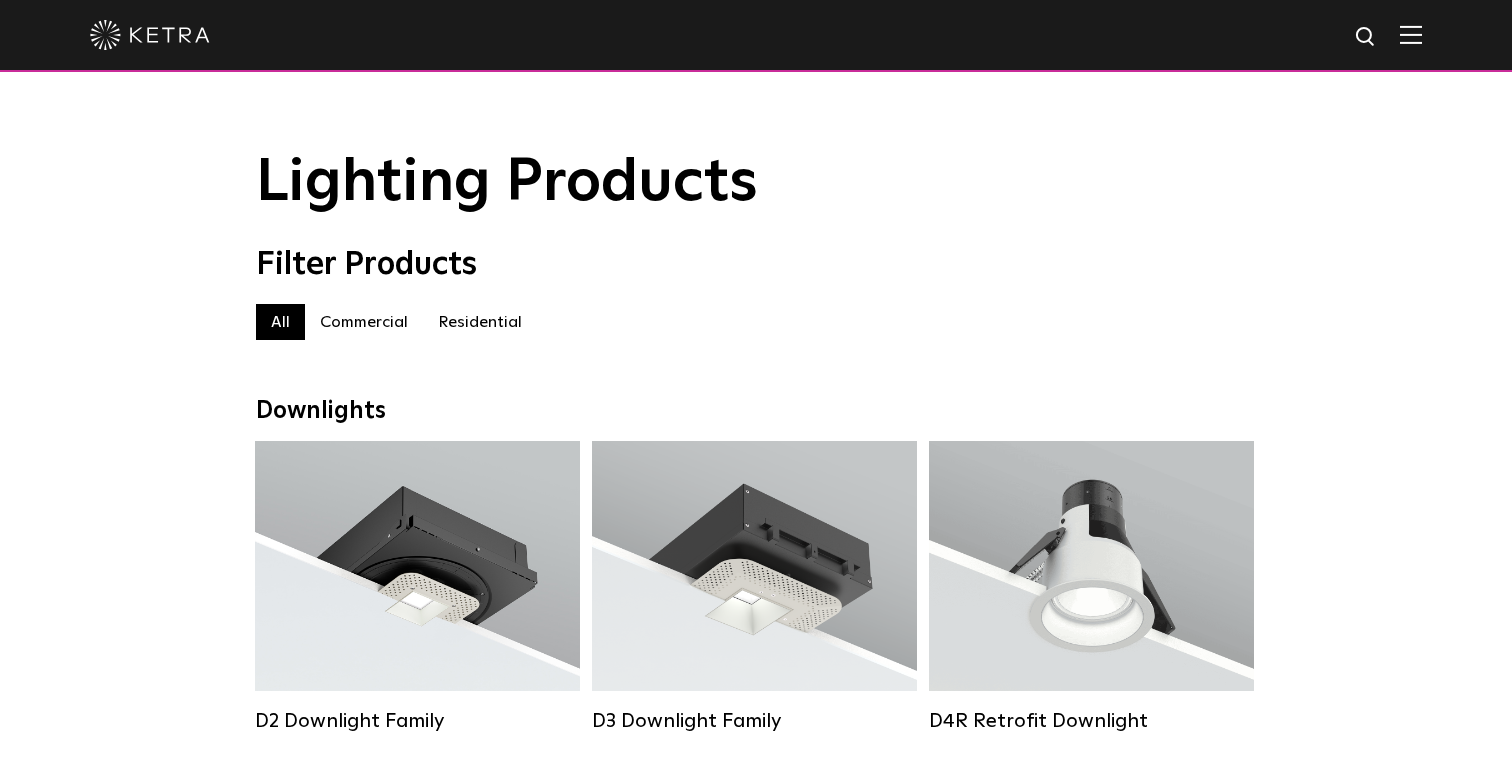 scroll, scrollTop: 162, scrollLeft: 0, axis: vertical 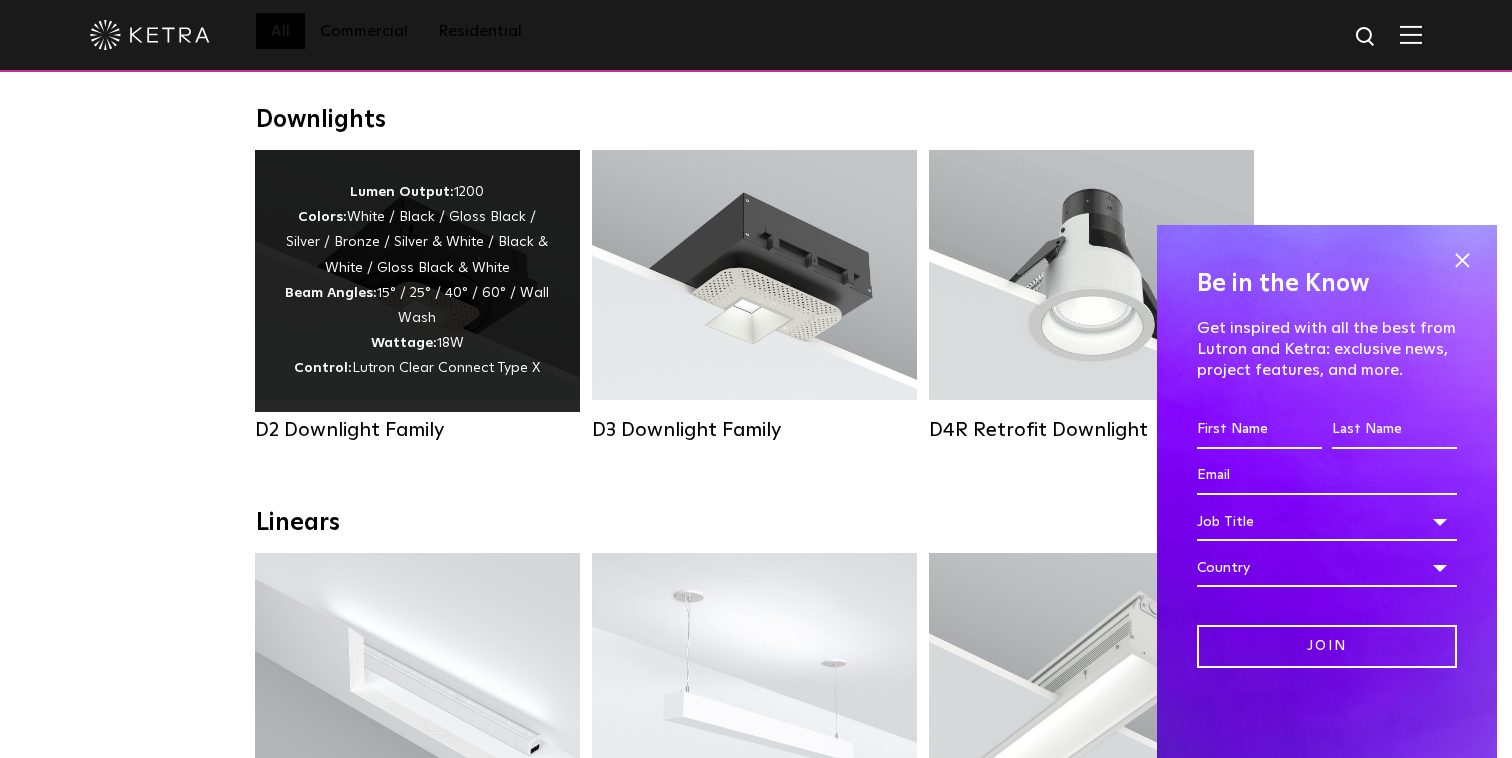 click on "Lumen Output:  1200 Colors:  White / Black / Gloss Black / Silver / Bronze / Silver & White / Black & White / Gloss Black & White  Beam Angles:  15° / 25° / 40° / 60° / Wall Wash Wattage:  18W Control:  Lutron Clear Connect Type X" at bounding box center [417, 281] 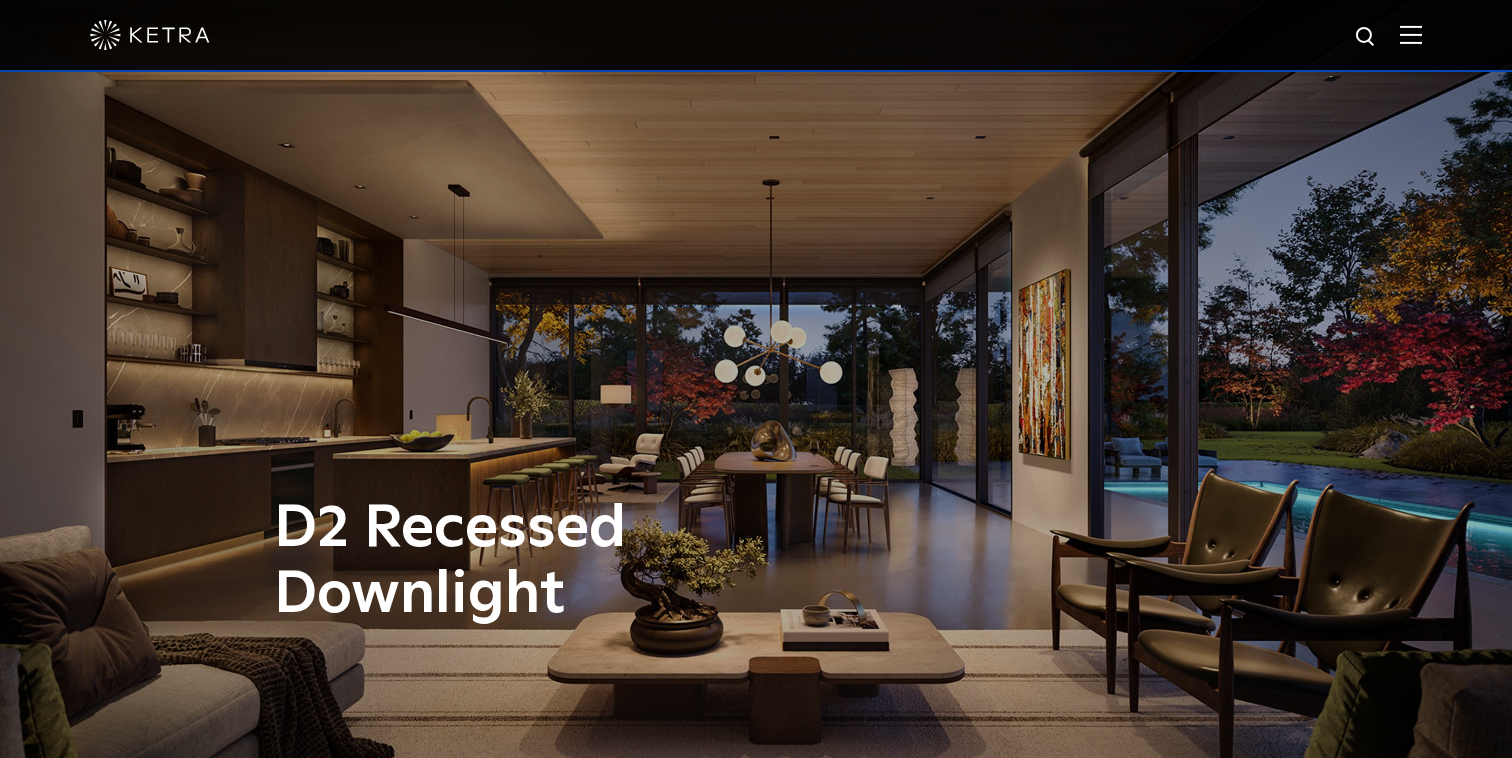 scroll, scrollTop: 0, scrollLeft: 0, axis: both 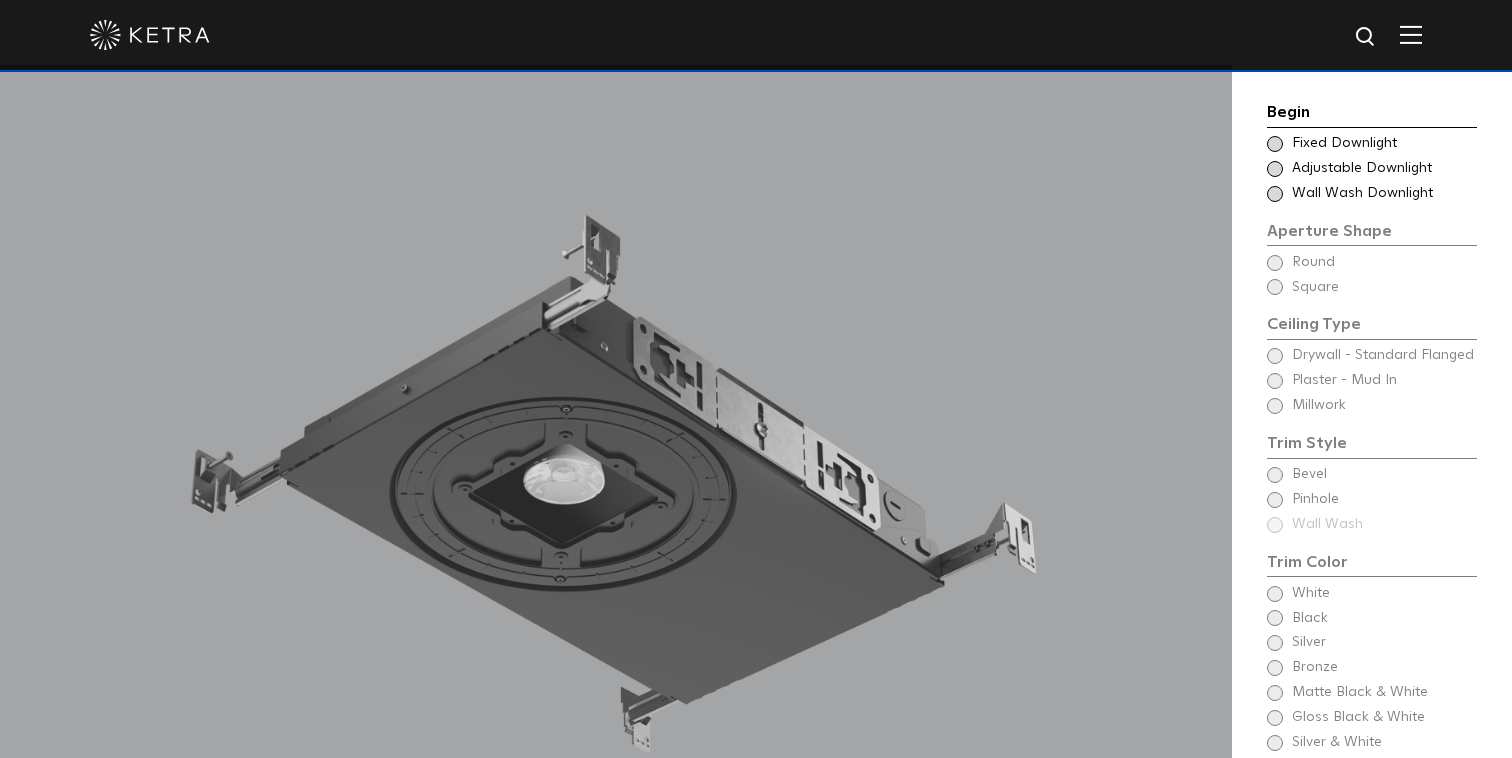 click at bounding box center [1275, 169] 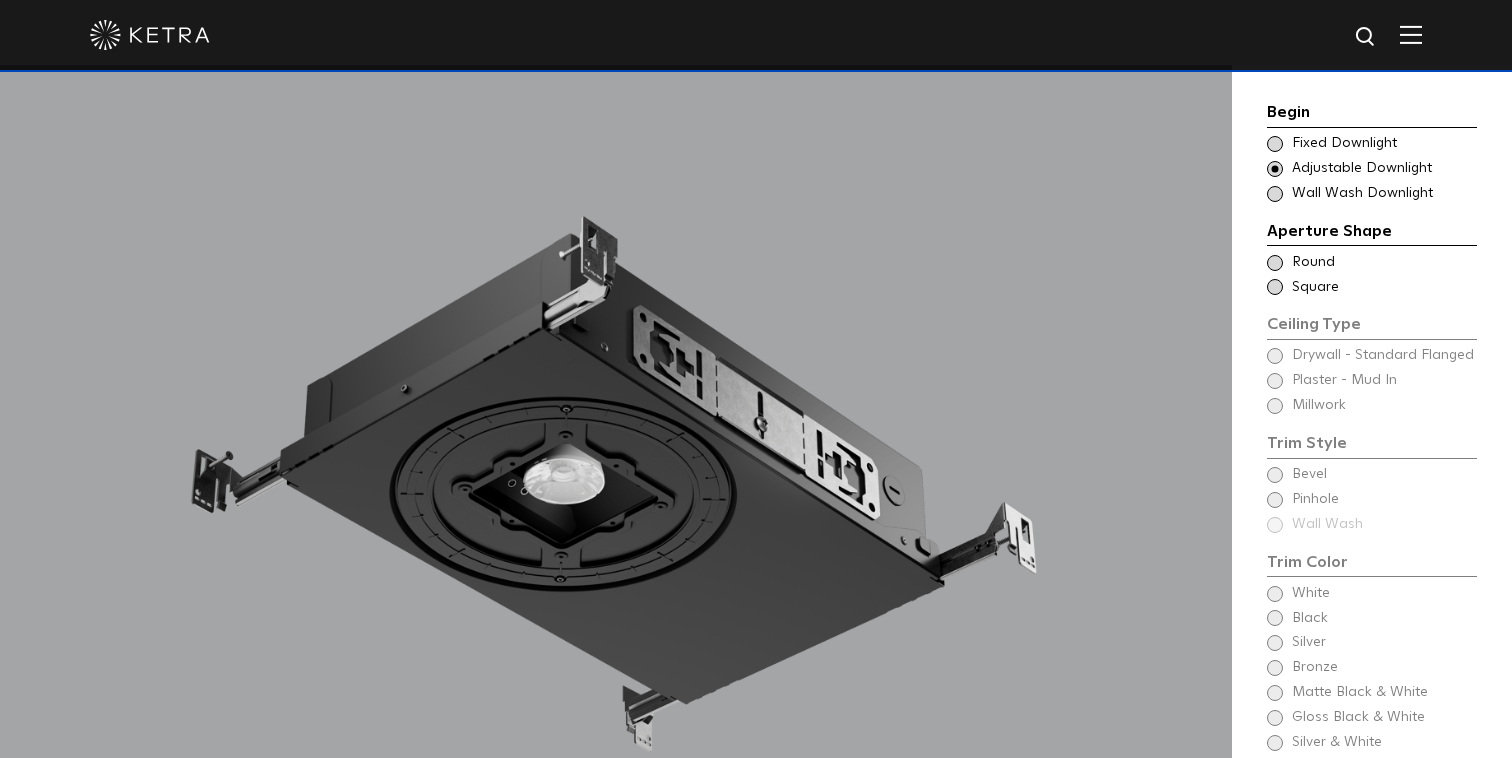 click at bounding box center [1275, 263] 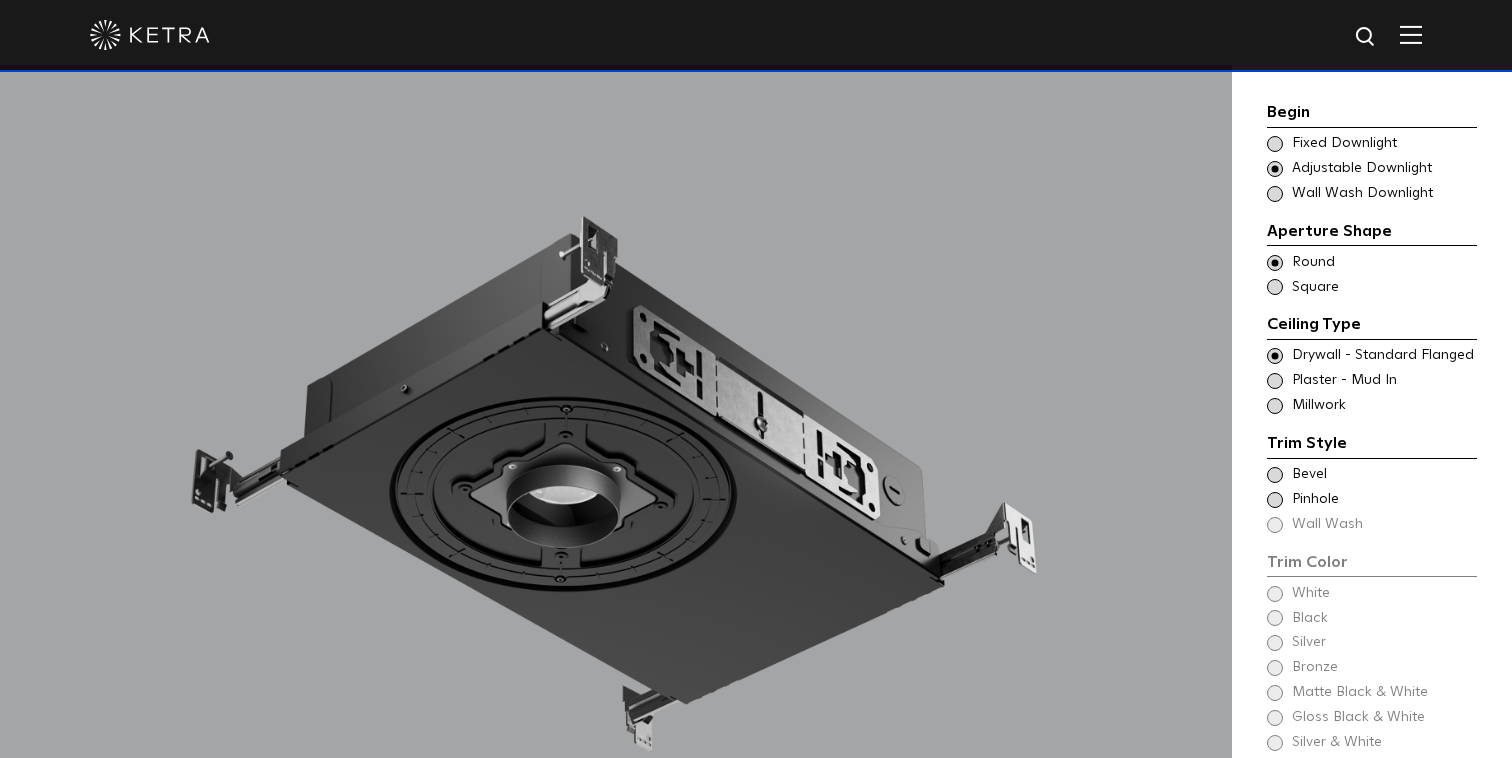 click at bounding box center (1275, 381) 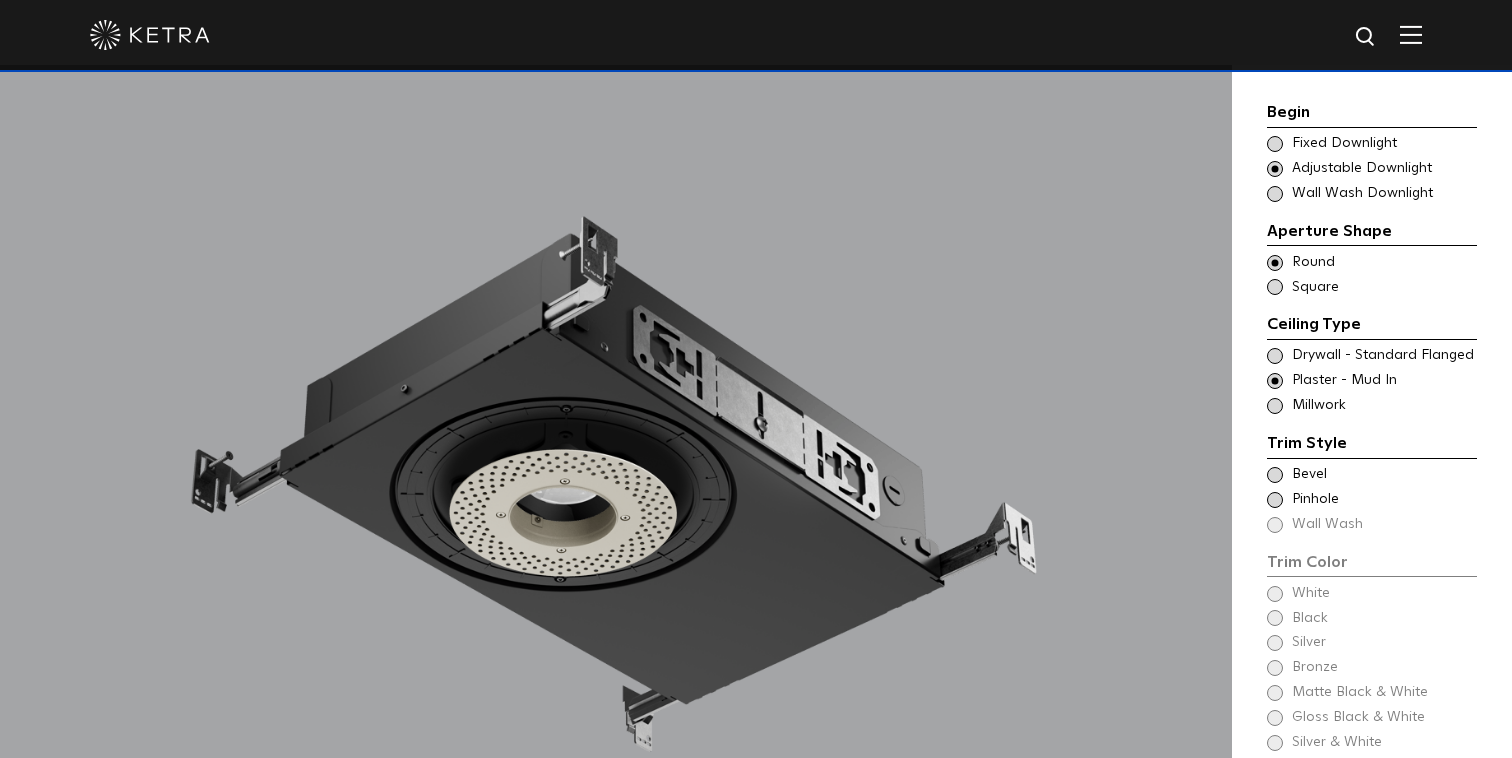 click at bounding box center [1275, 356] 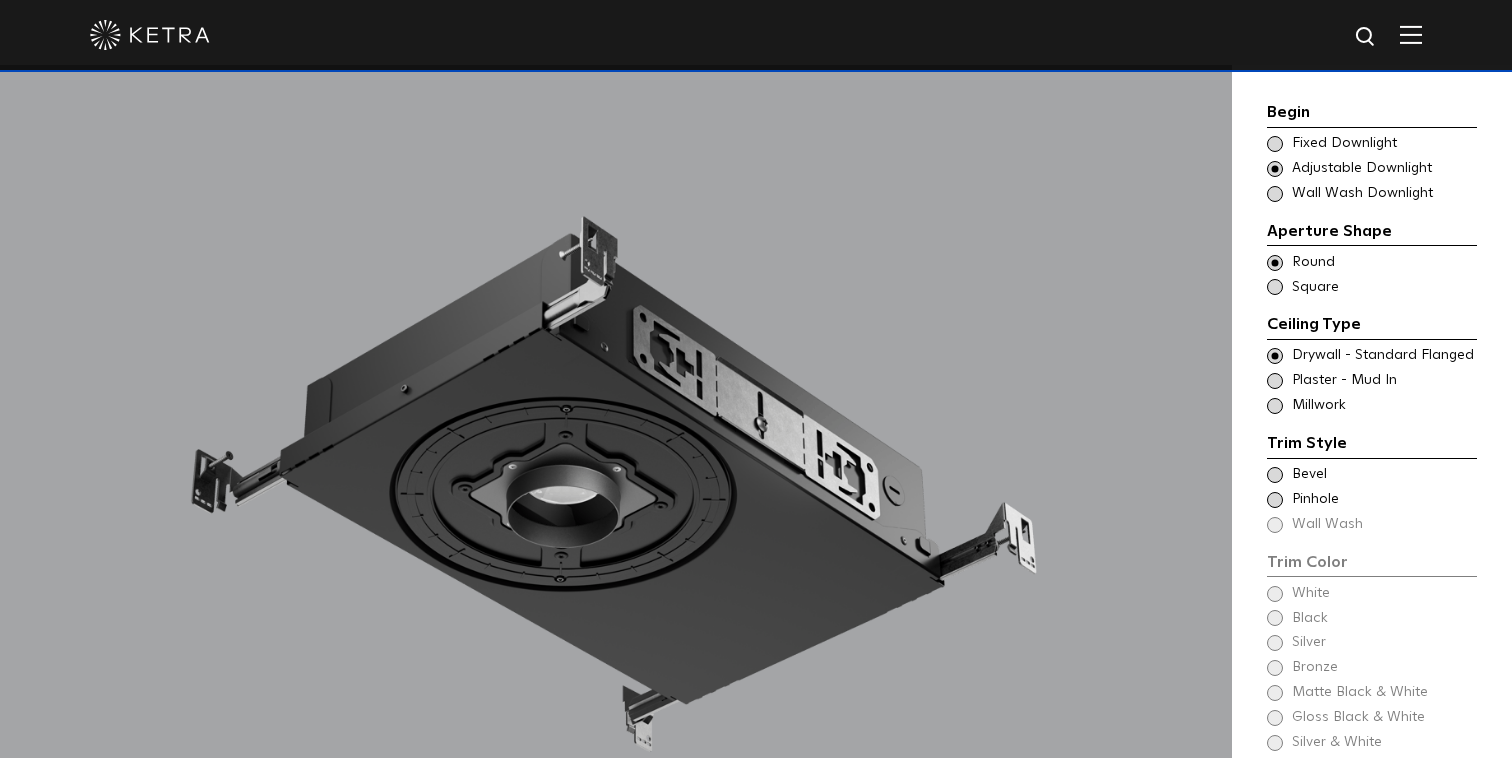 click at bounding box center (1275, 381) 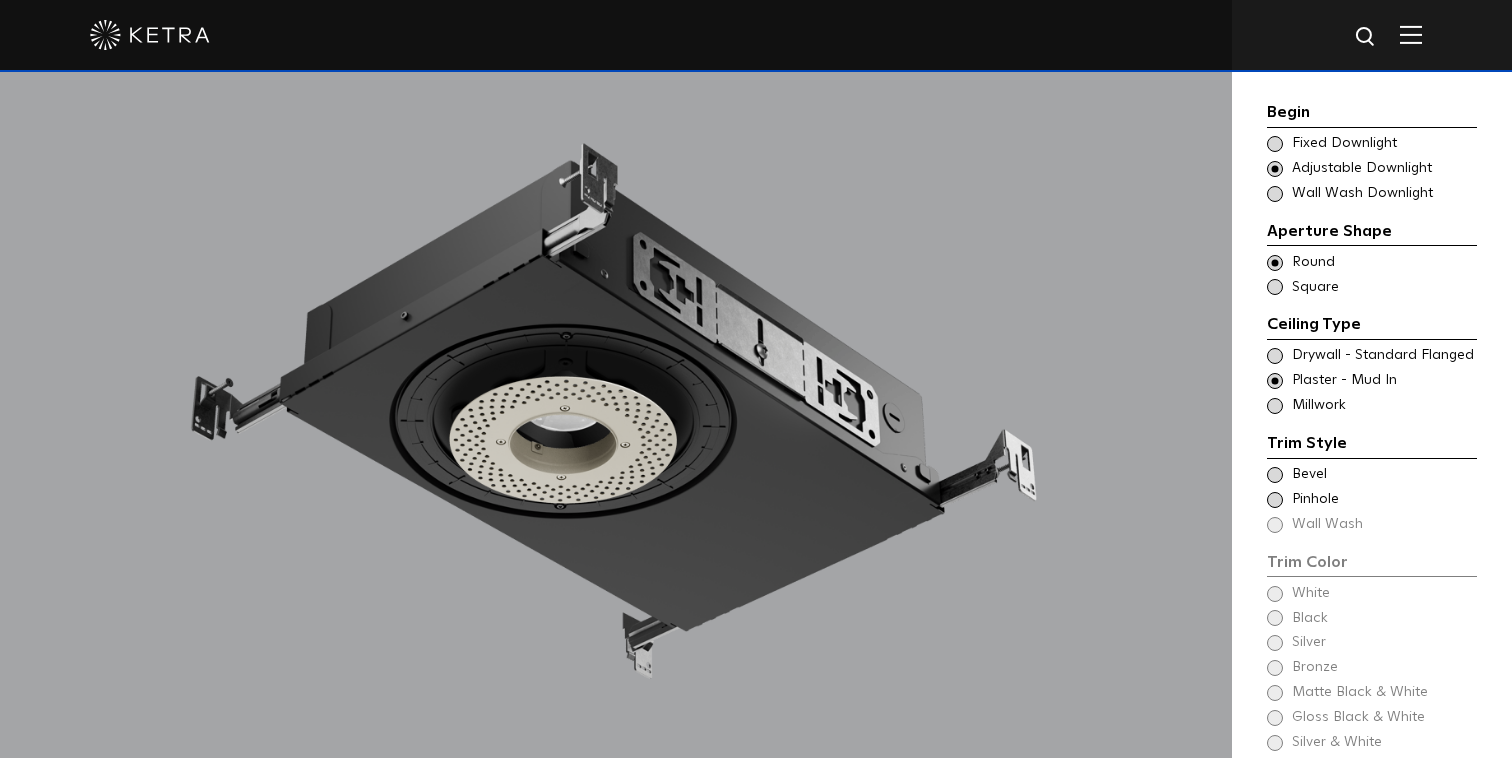 scroll, scrollTop: 1804, scrollLeft: 0, axis: vertical 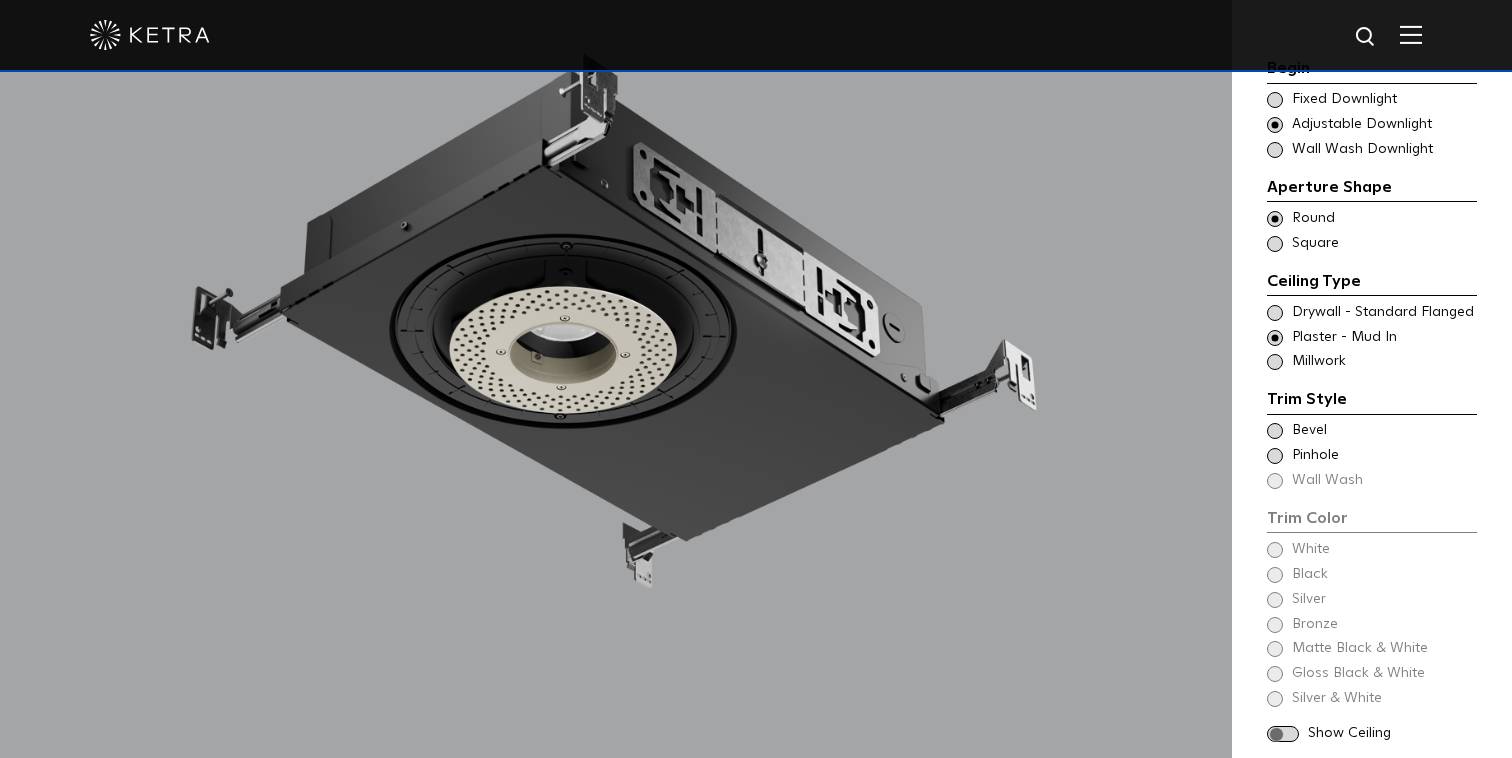 click on "Trim Color - Round - Flangeless
Bevel" at bounding box center (1372, 431) 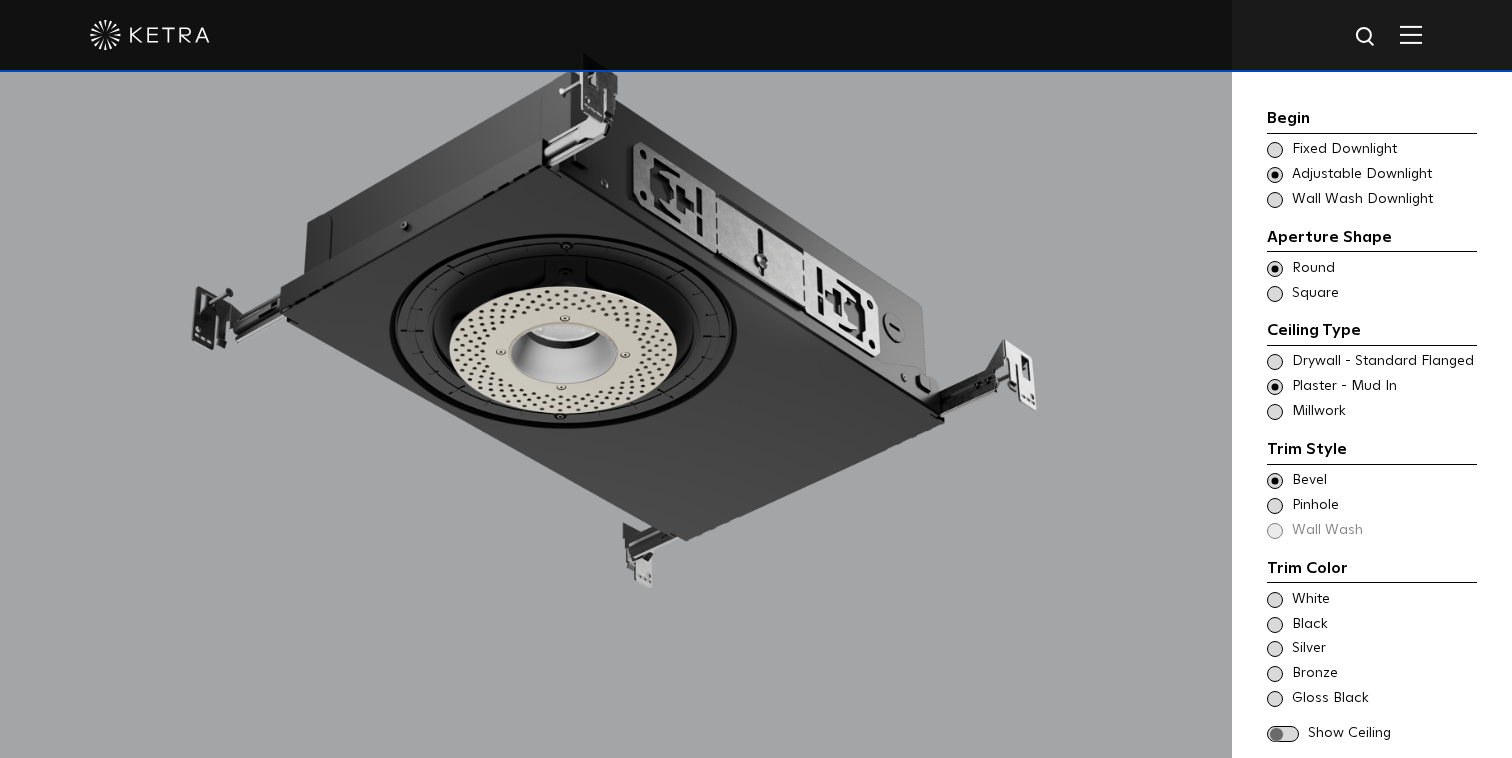 click at bounding box center [1275, 506] 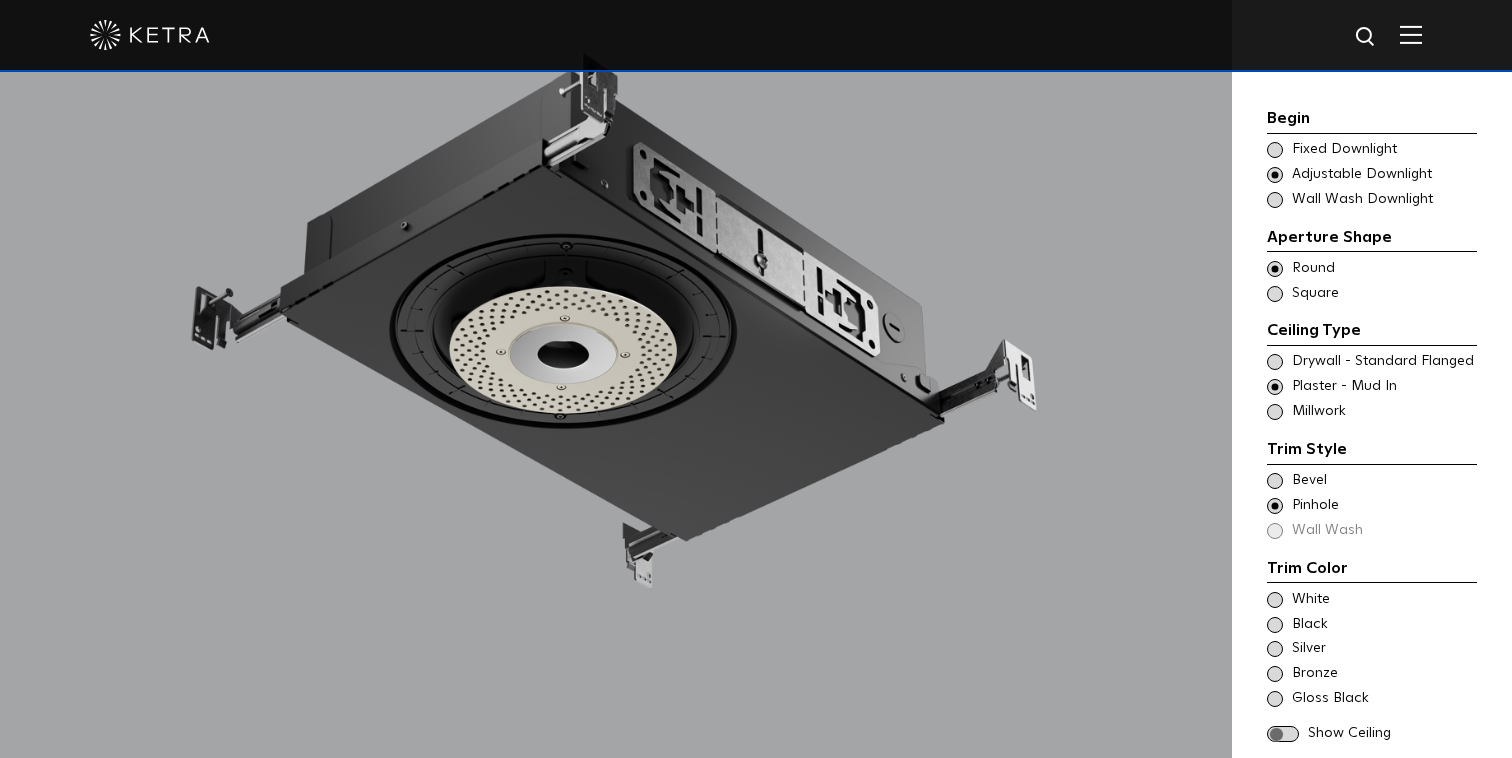 click on "Trim Color - Round - Flangeless
Bevel" at bounding box center (1372, 481) 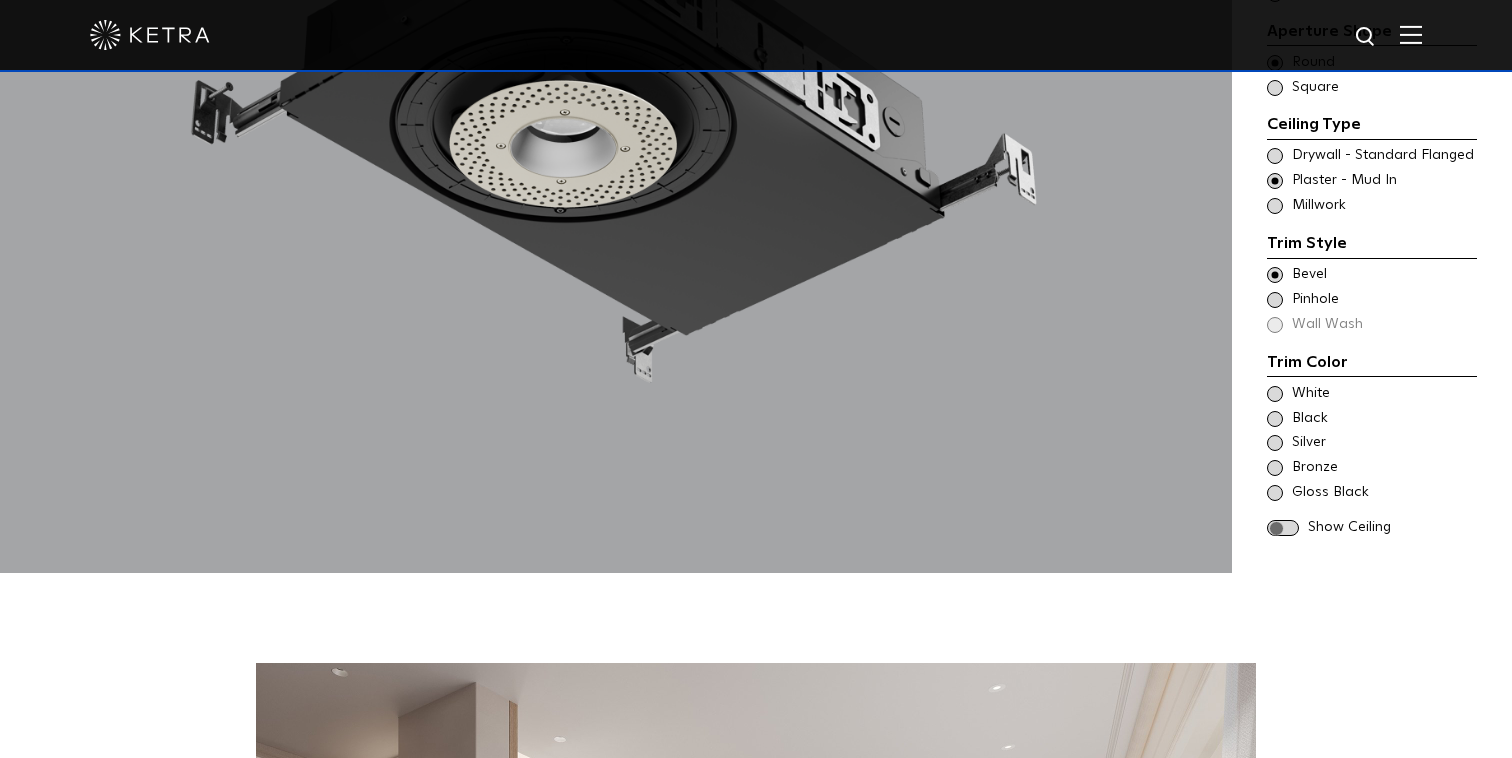 scroll, scrollTop: 2015, scrollLeft: 0, axis: vertical 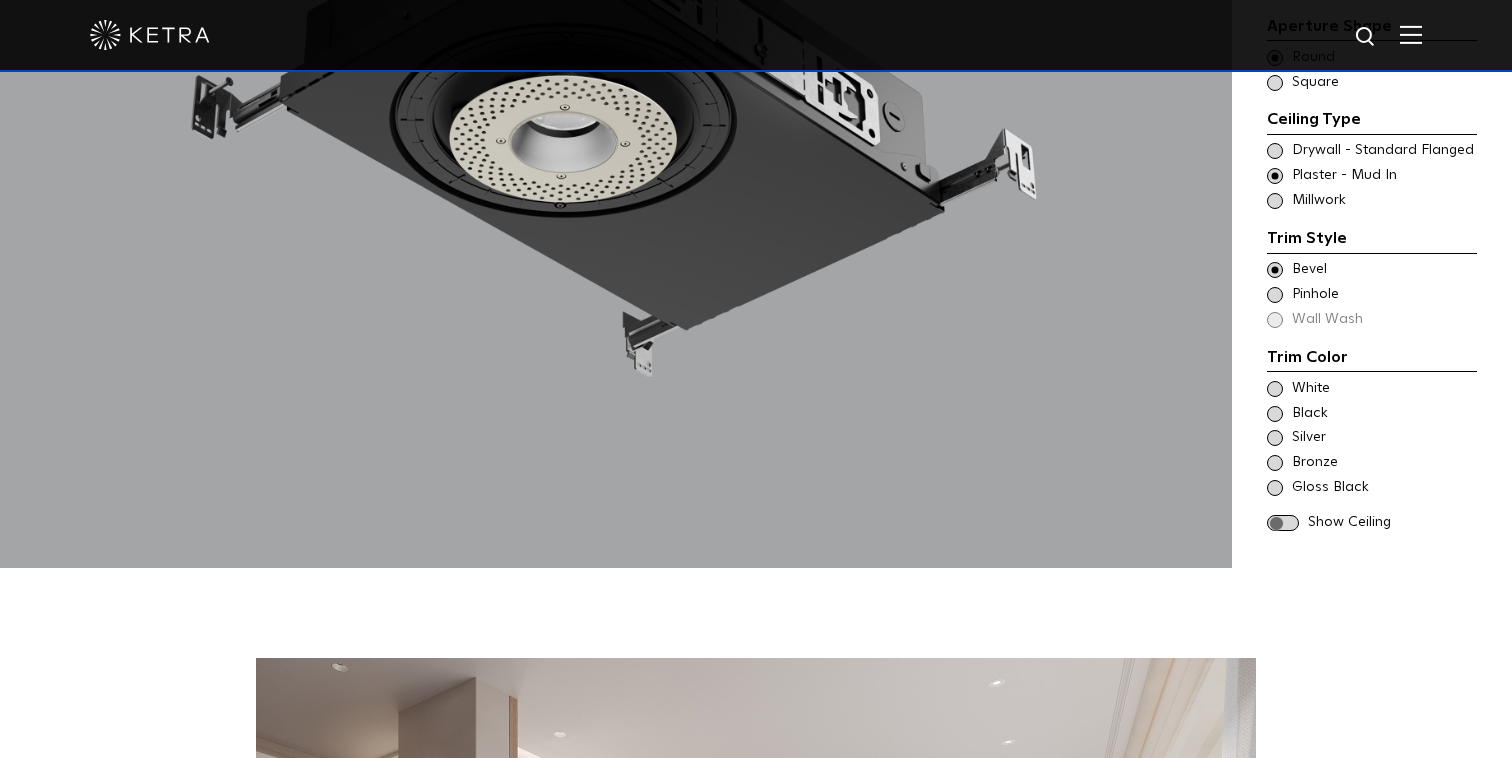 click at bounding box center [1275, 414] 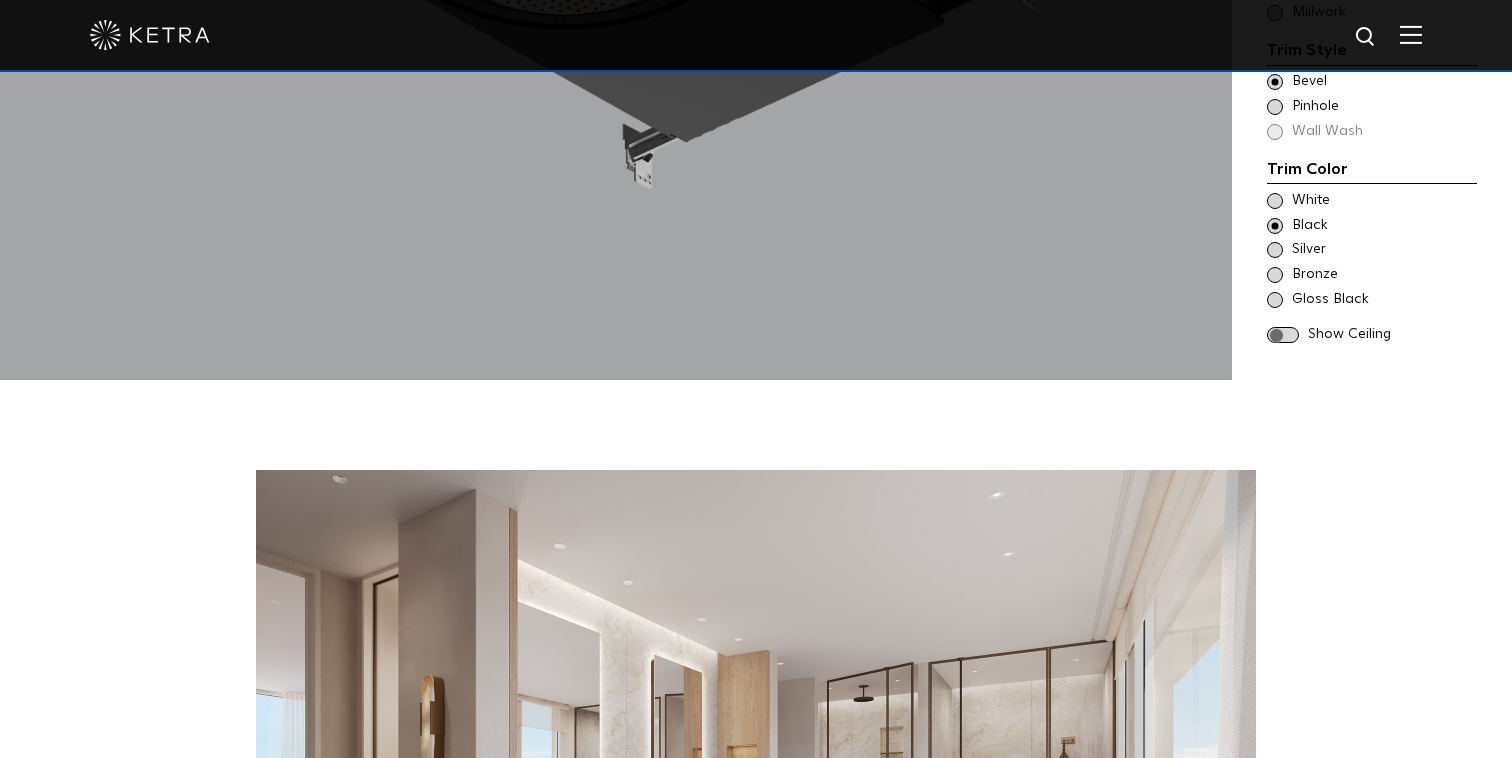 scroll, scrollTop: 2310, scrollLeft: 0, axis: vertical 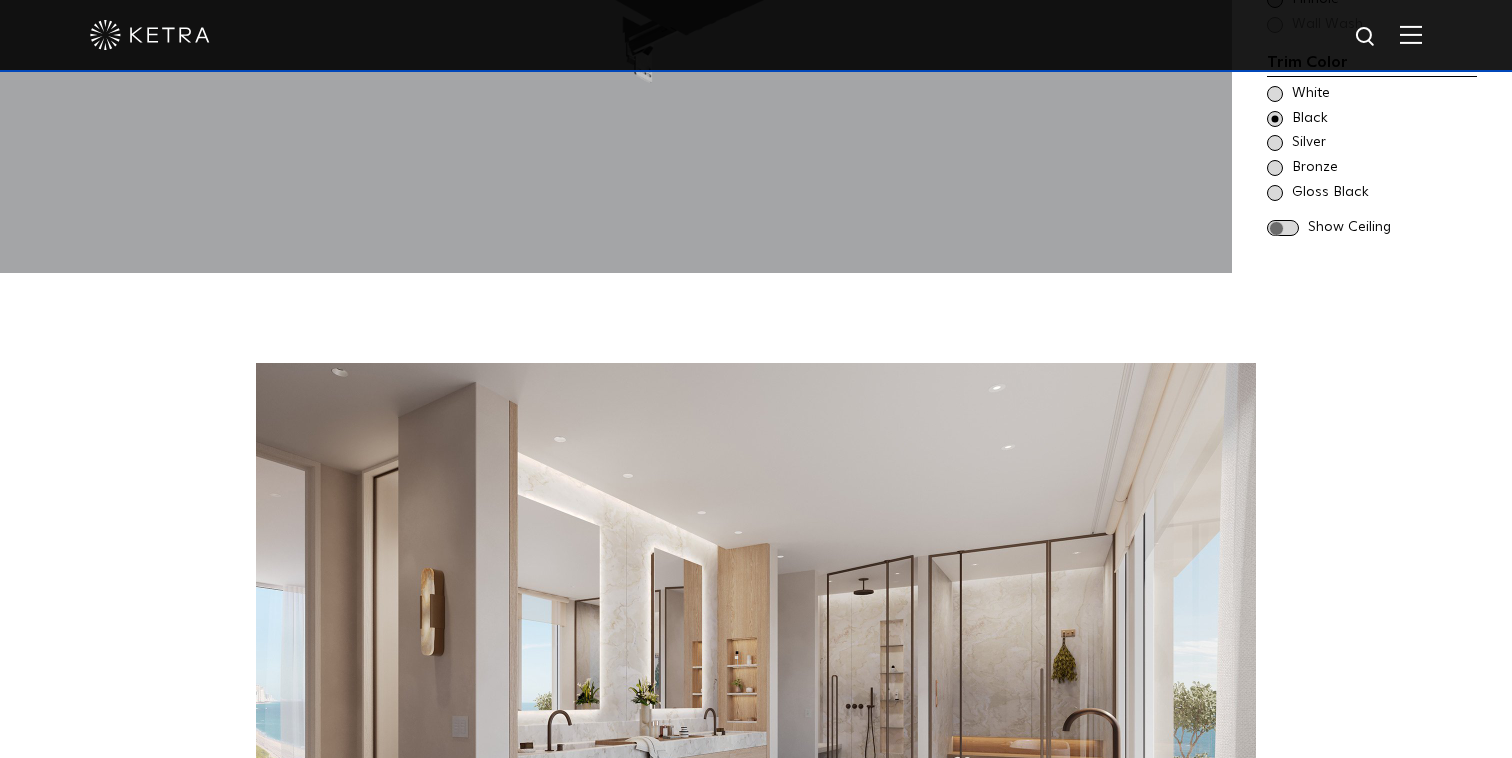 click at bounding box center (1283, 228) 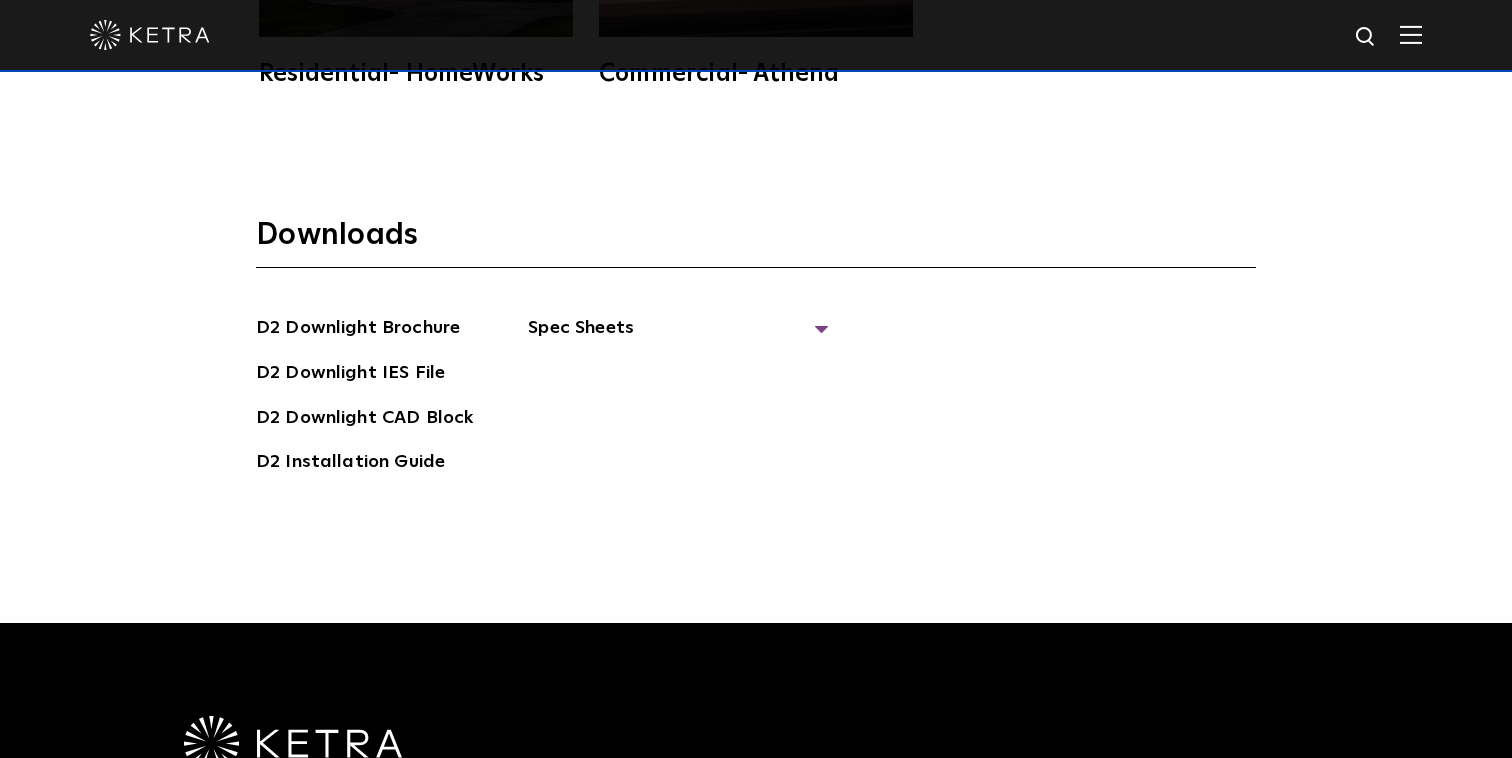 scroll, scrollTop: 5300, scrollLeft: 0, axis: vertical 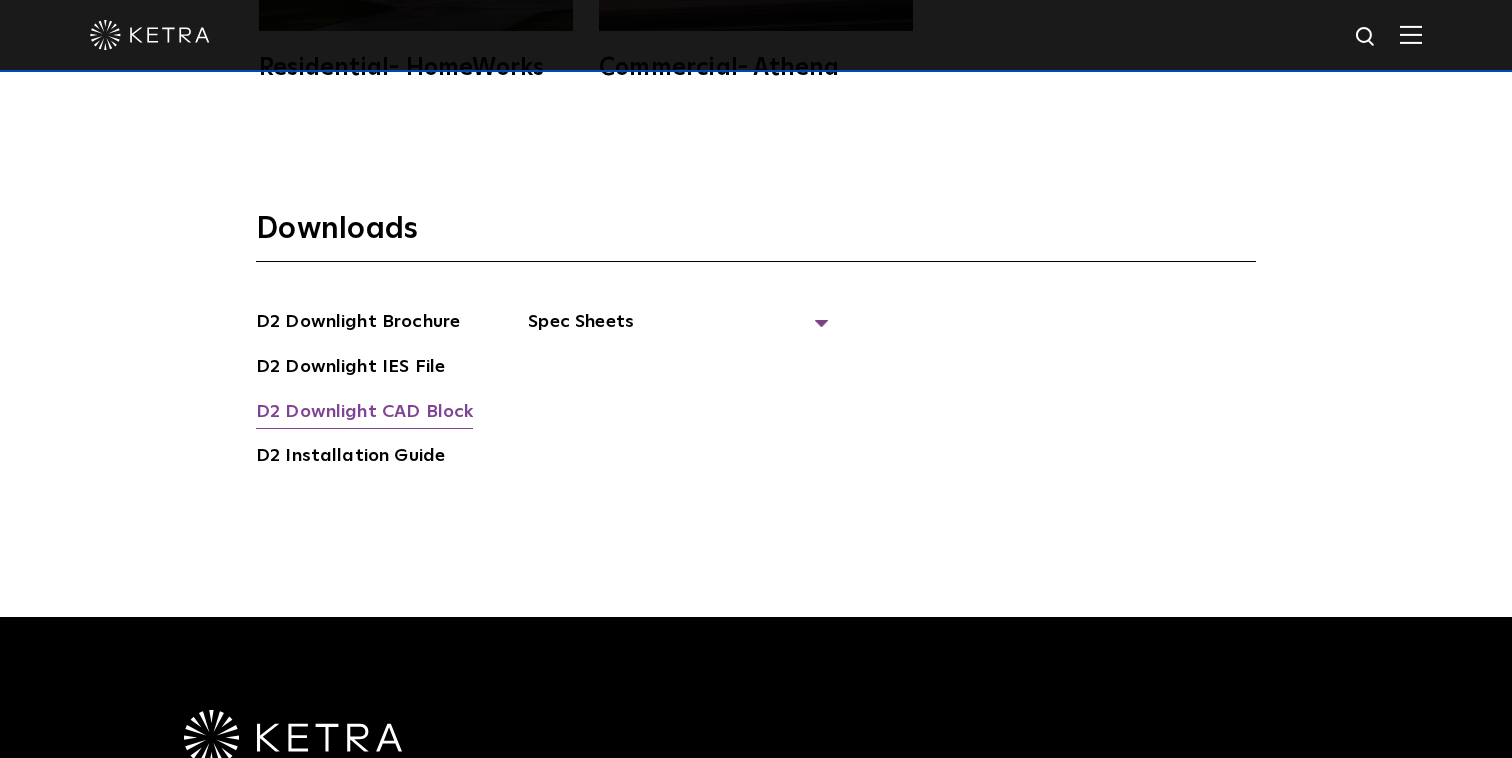click on "D2 Downlight CAD Block" at bounding box center [364, 414] 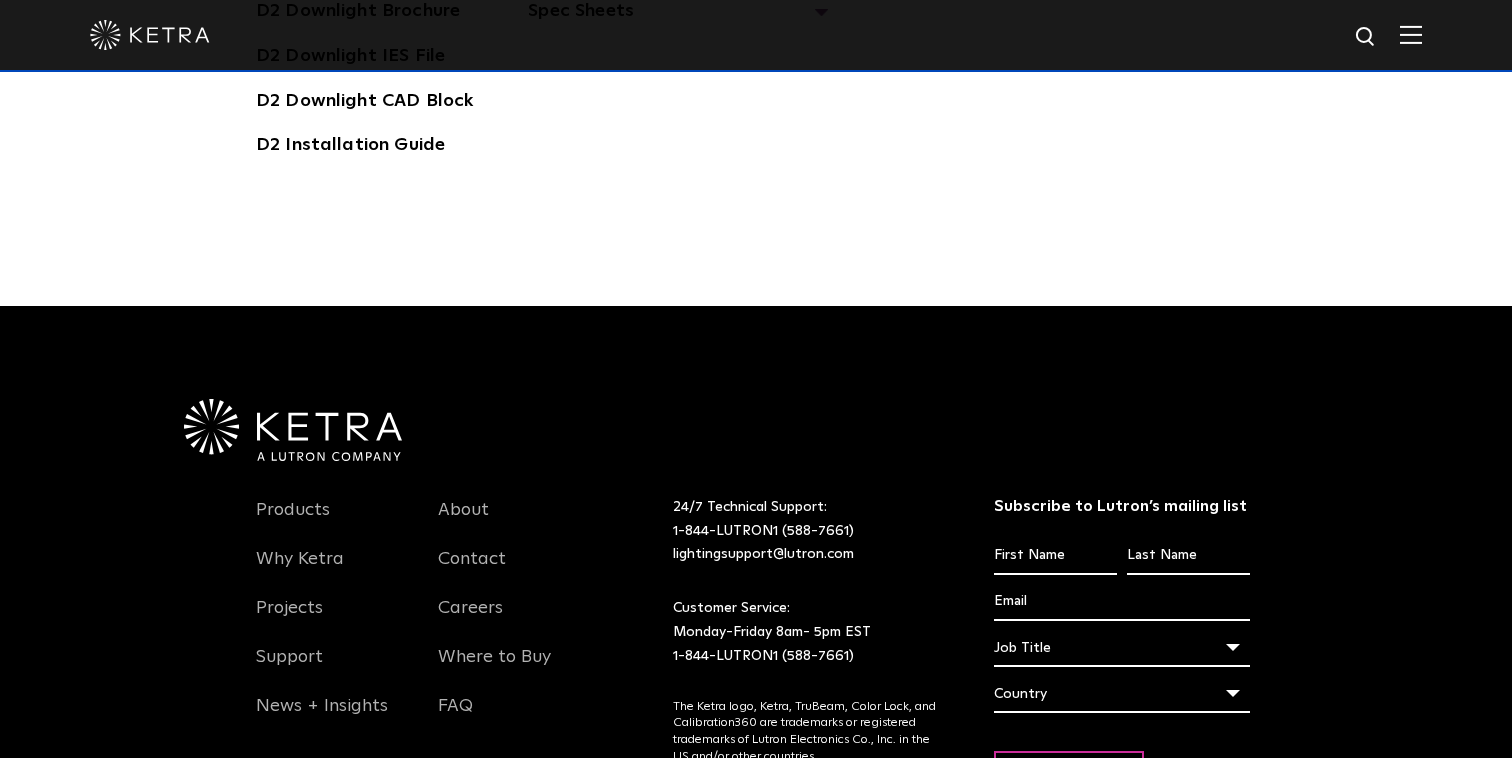 scroll, scrollTop: 5607, scrollLeft: 0, axis: vertical 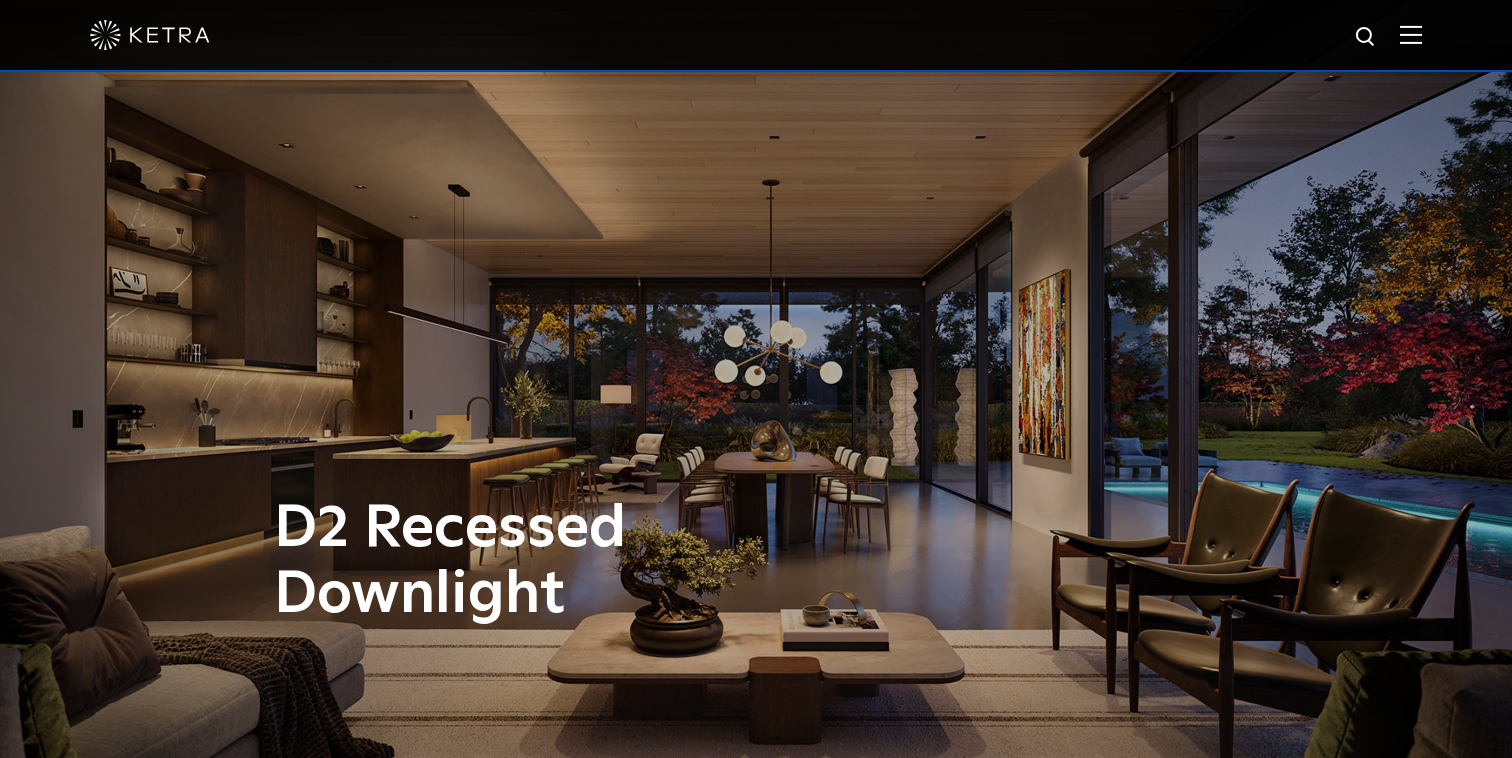click at bounding box center (1411, 34) 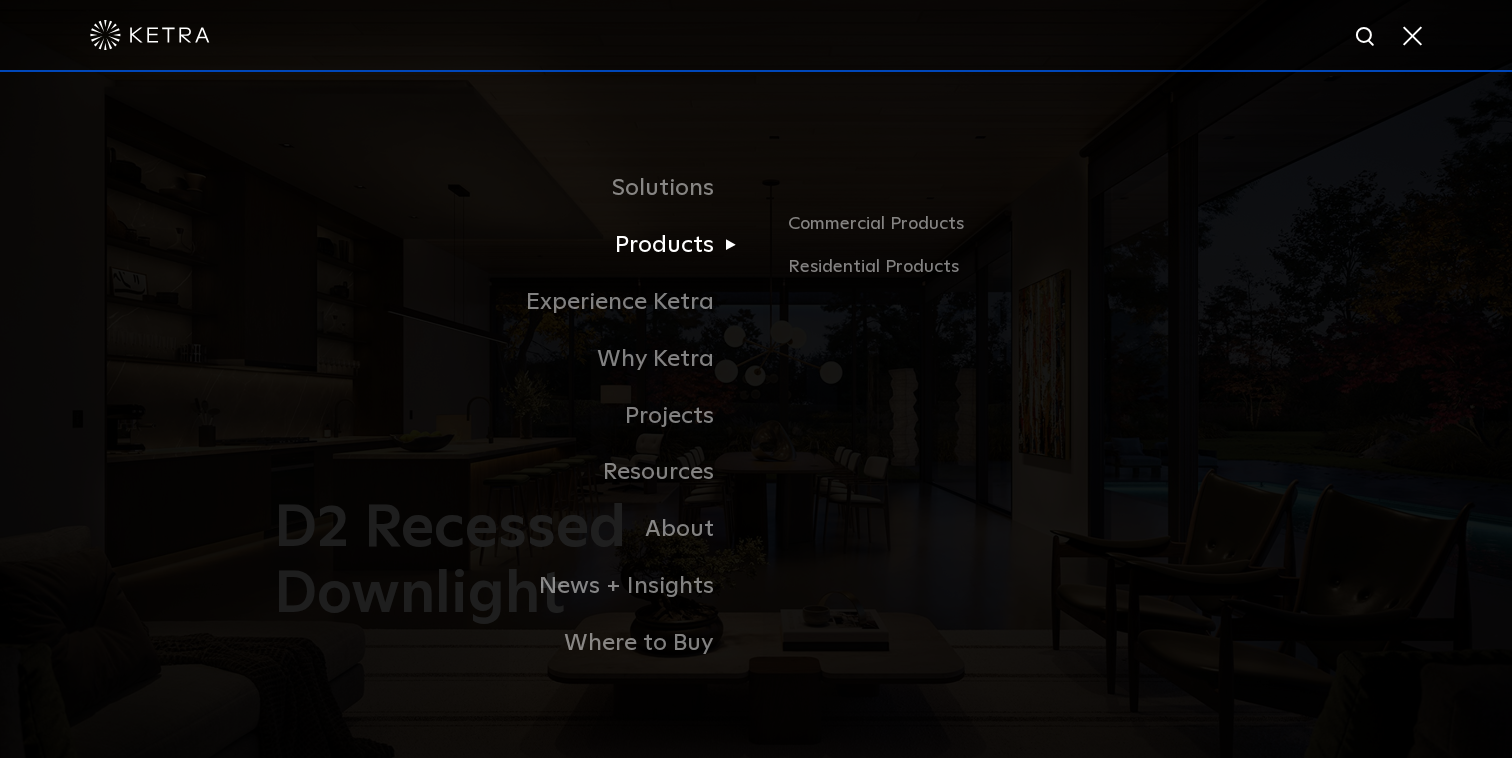 click on "Products" at bounding box center [506, 245] 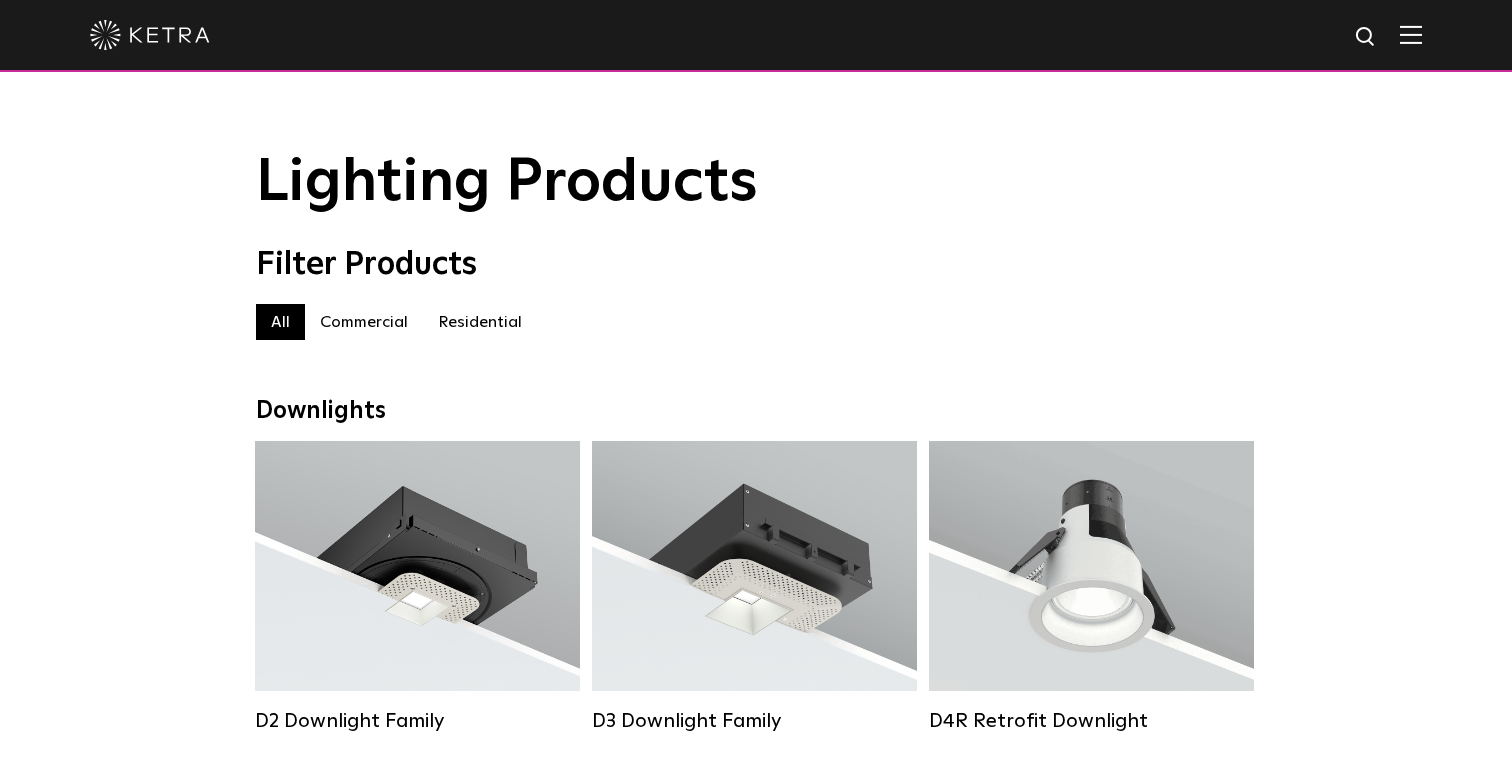scroll, scrollTop: 0, scrollLeft: 0, axis: both 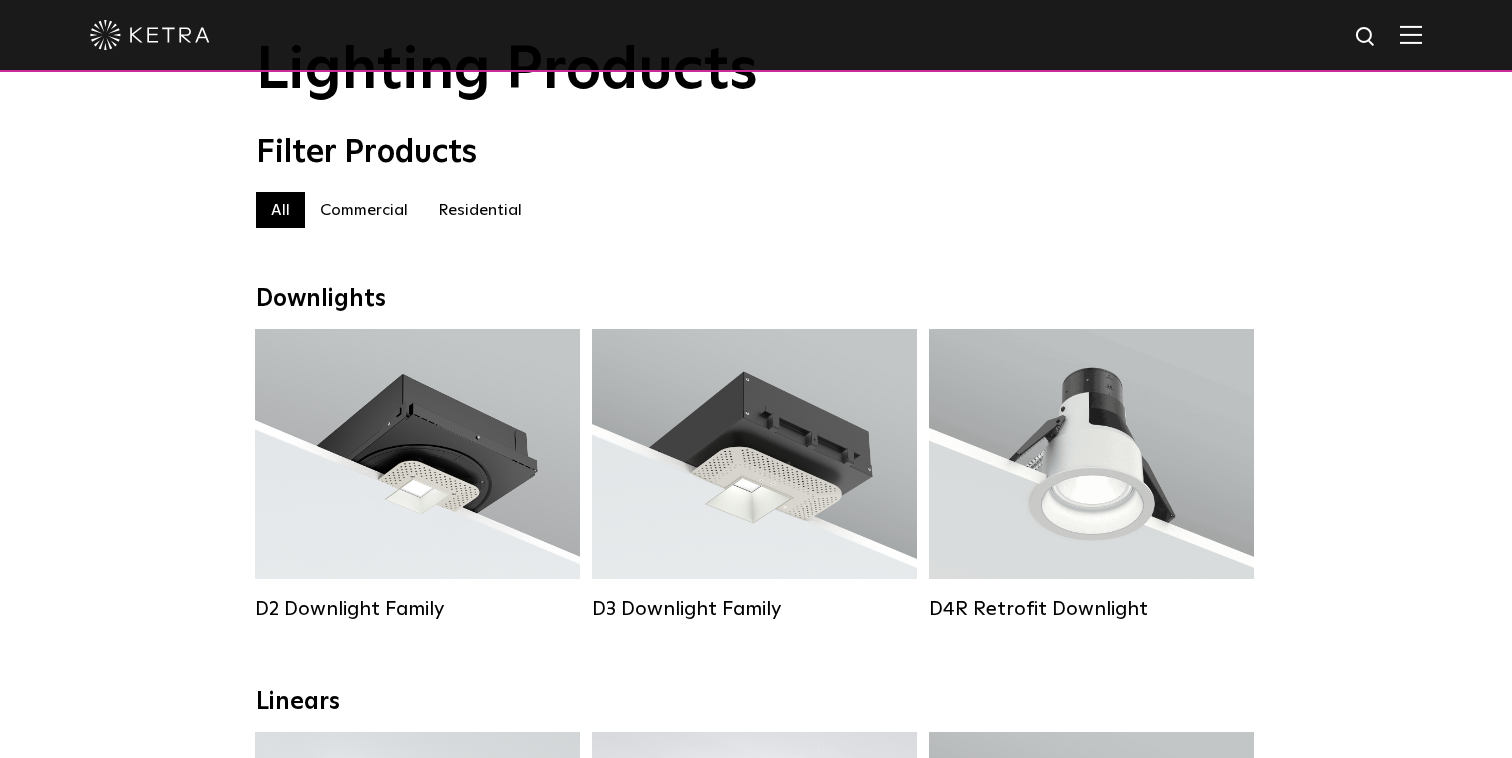 click on "Commercial" at bounding box center [364, 210] 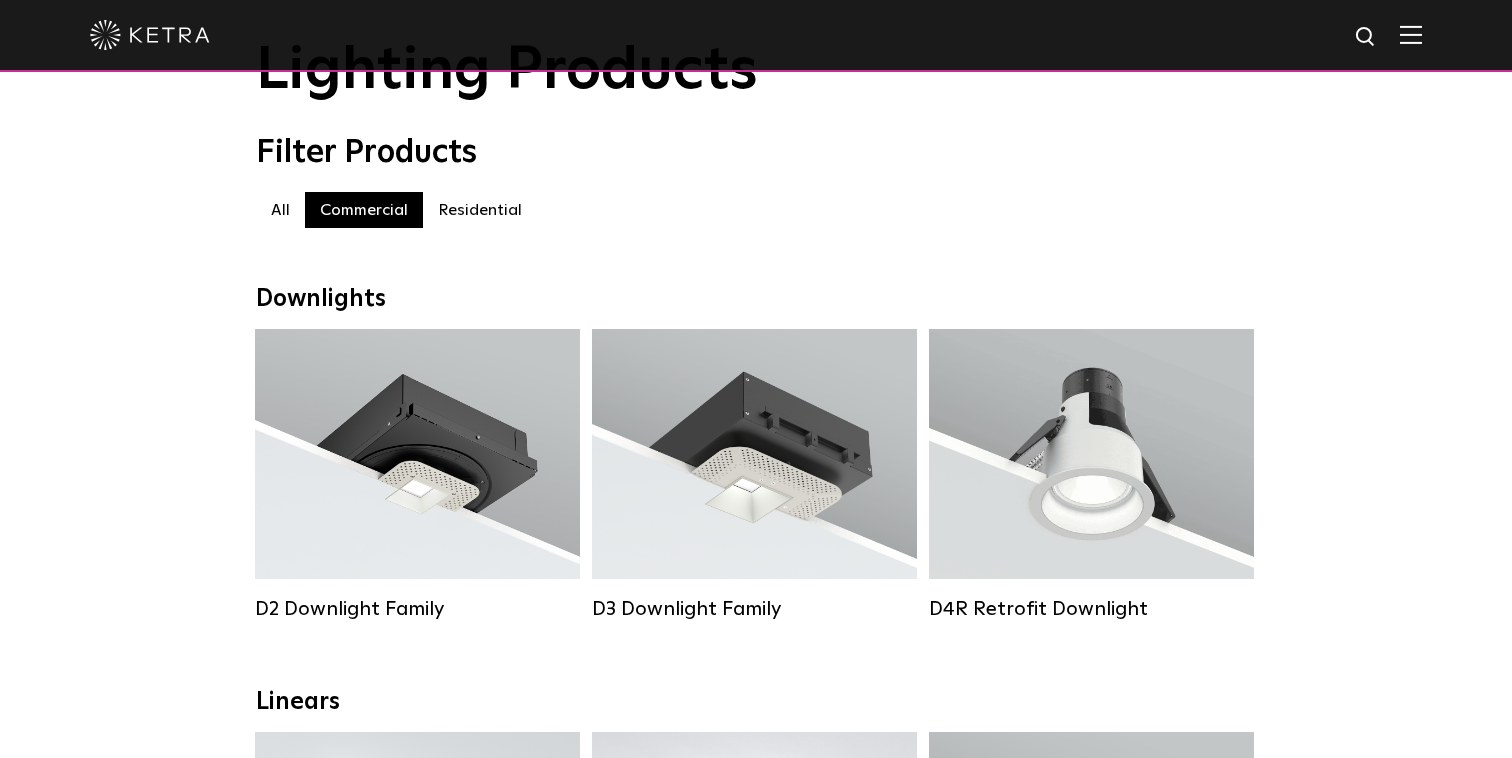 click on "Residential" at bounding box center [480, 210] 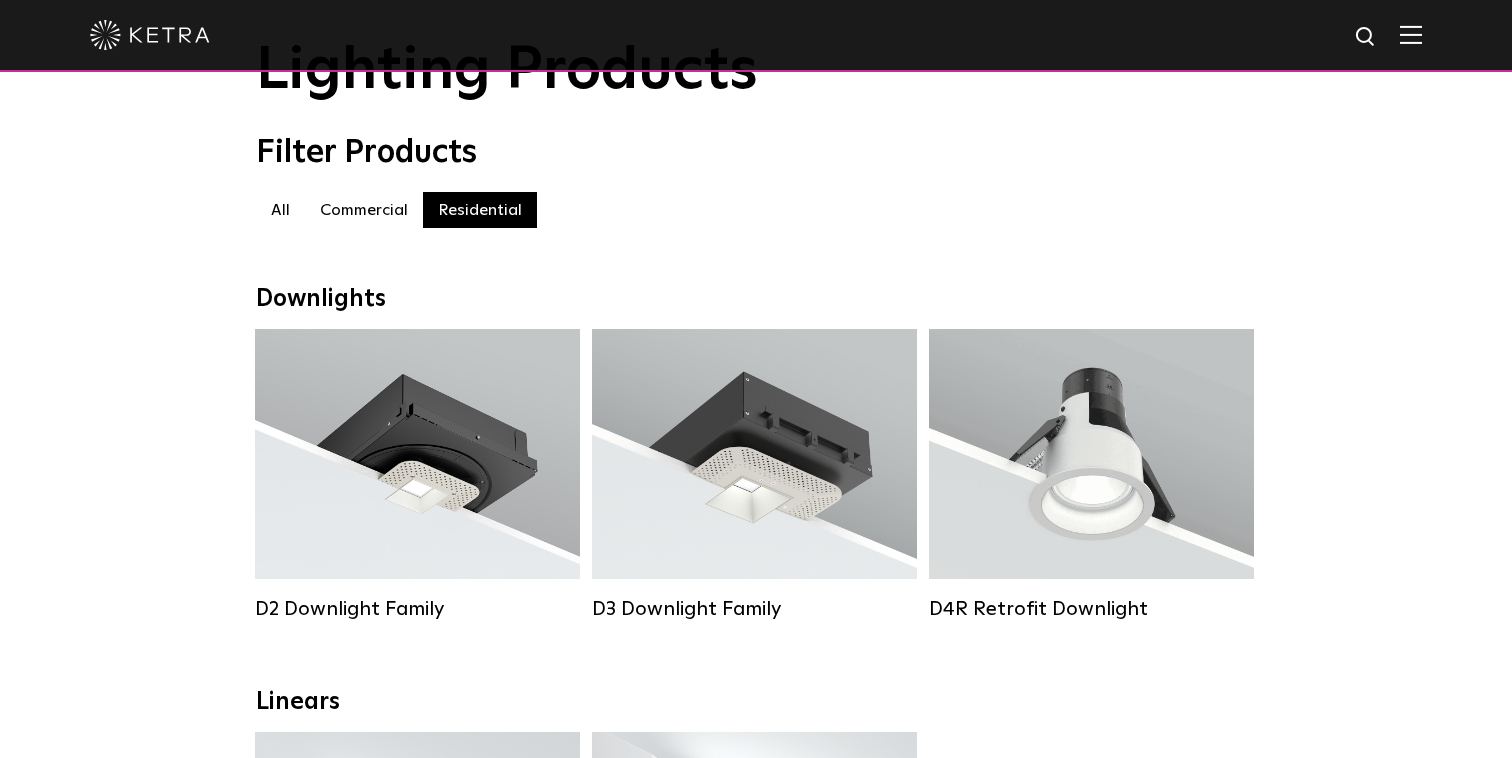 click on "Commercial" at bounding box center (364, 210) 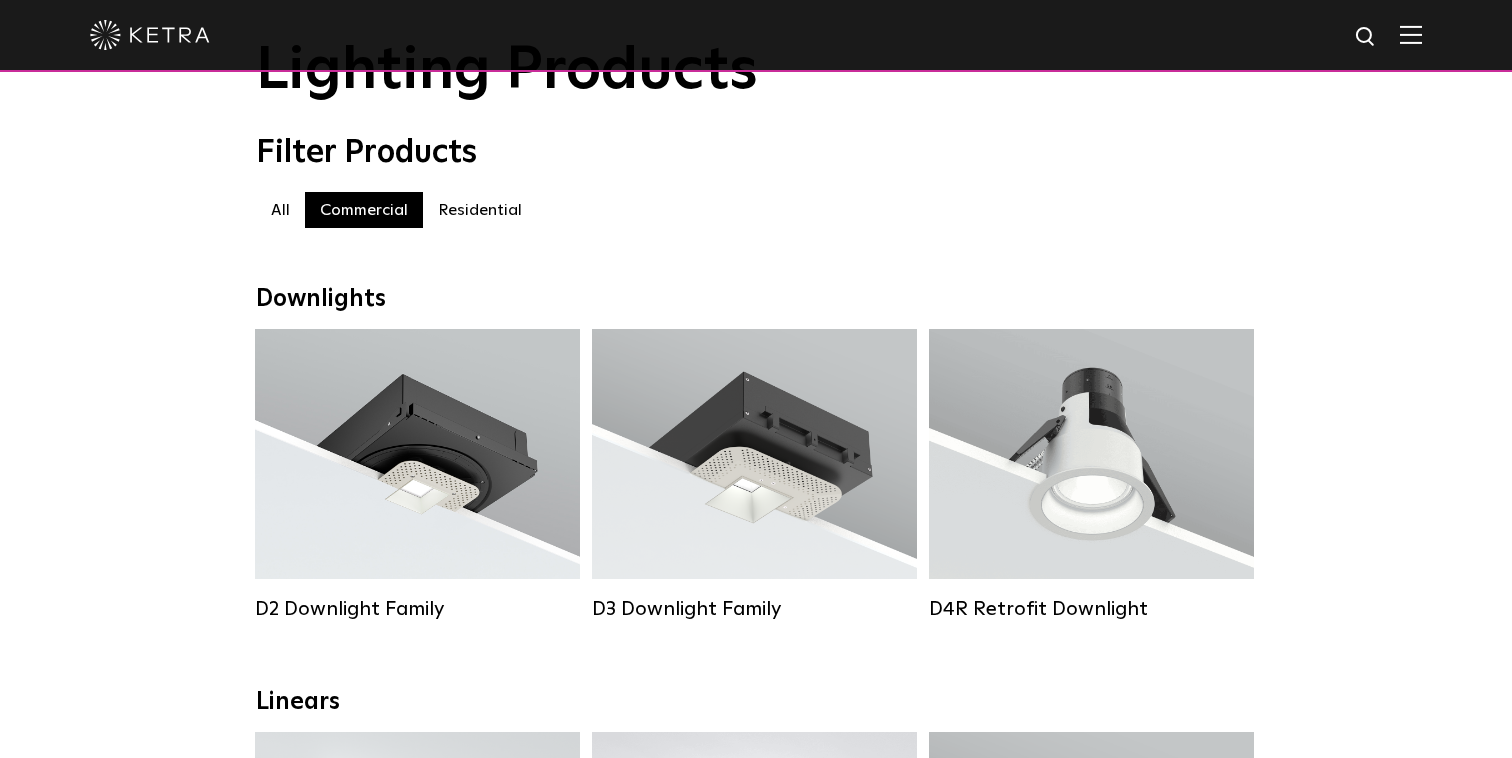 click on "Residential" at bounding box center (480, 210) 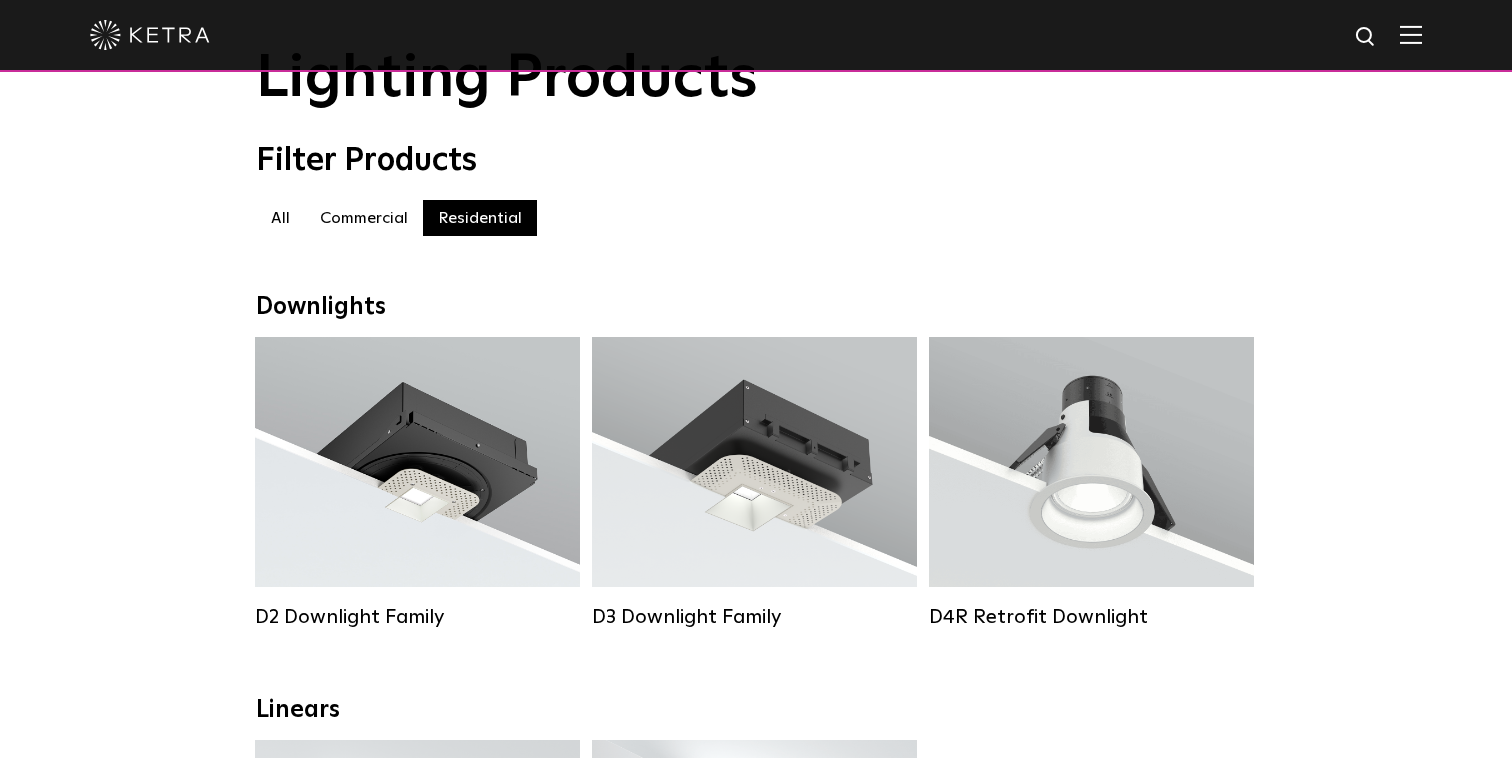 click on "Commercial" at bounding box center [364, 218] 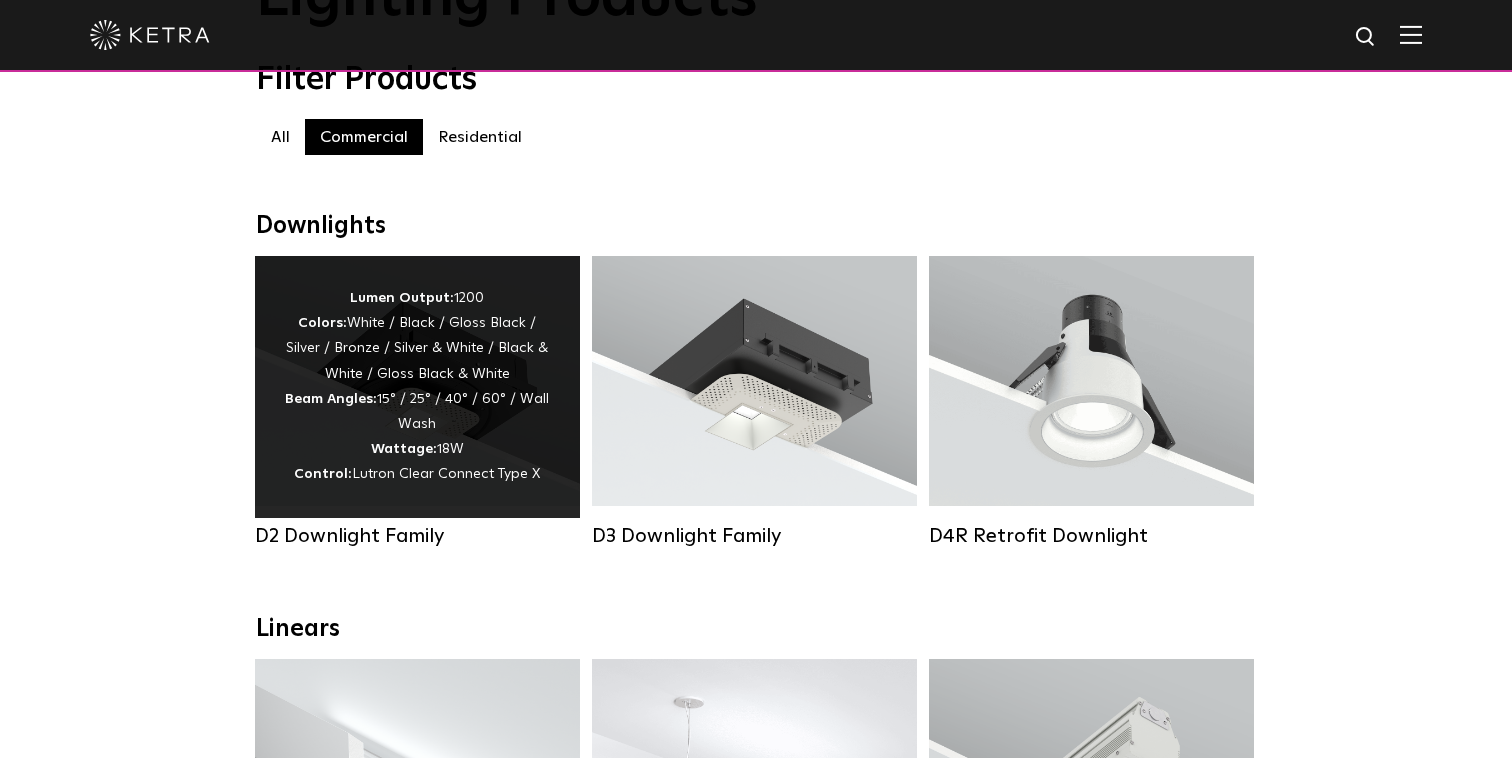 scroll, scrollTop: 0, scrollLeft: 0, axis: both 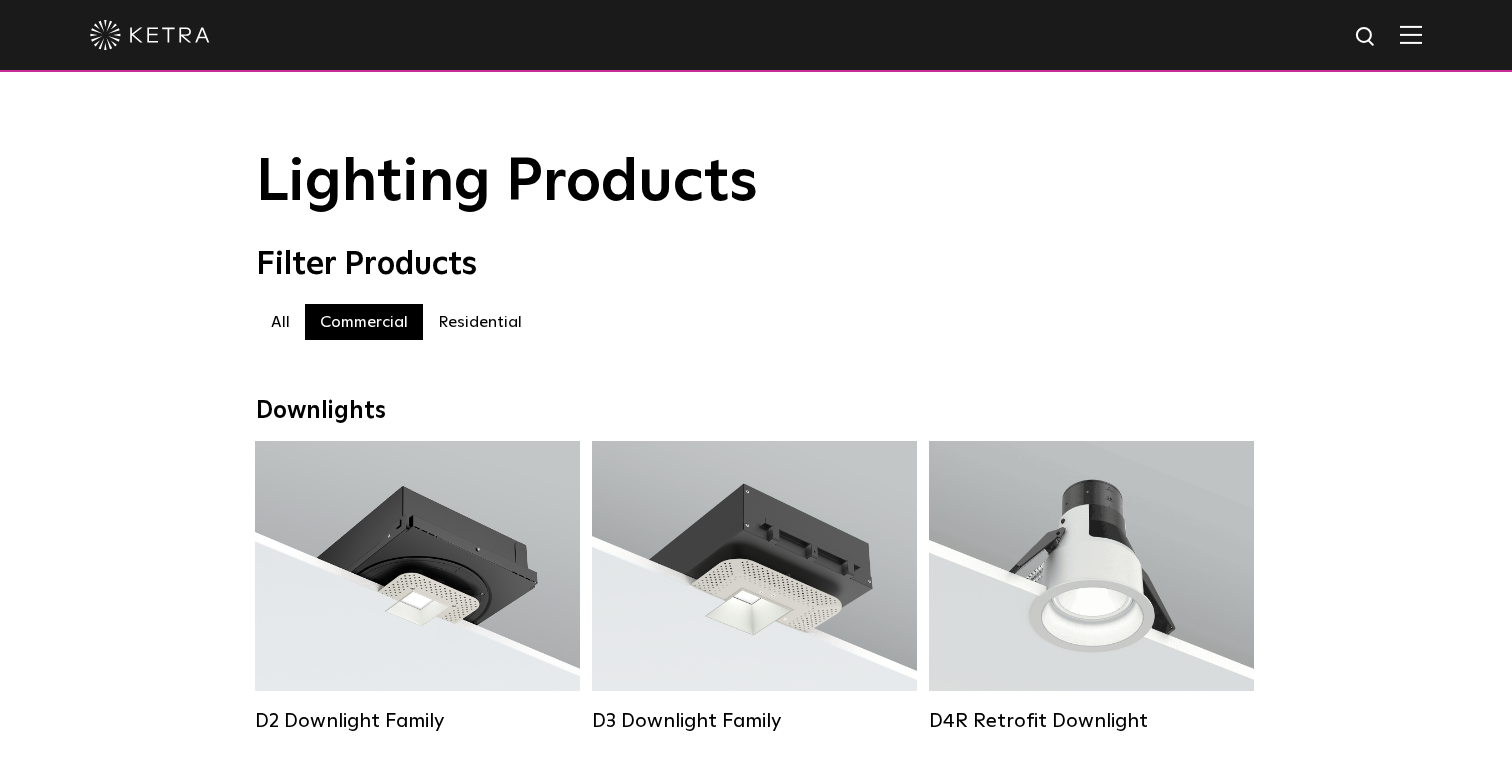 click on "Residential" at bounding box center [480, 322] 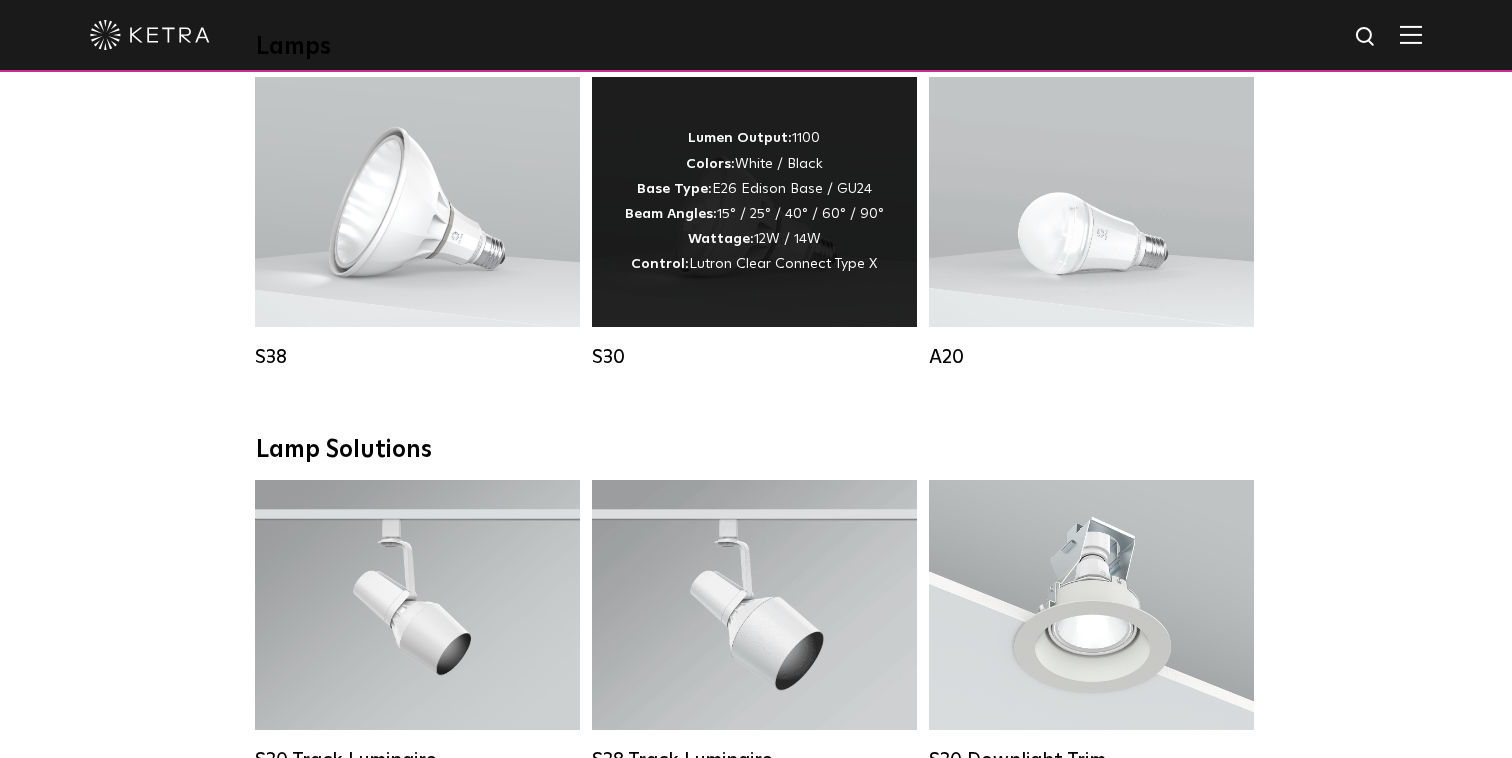 scroll, scrollTop: 1168, scrollLeft: 0, axis: vertical 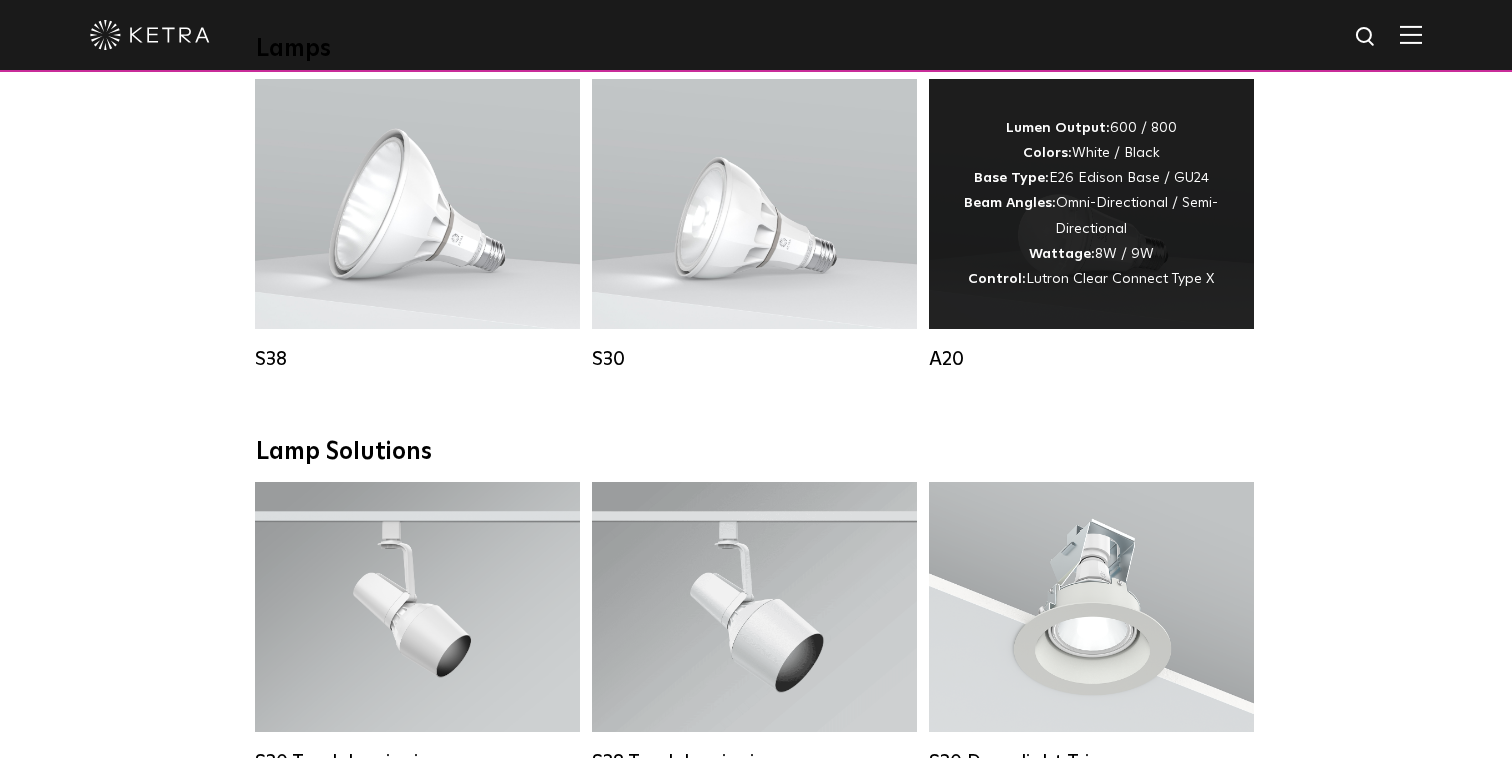 click on "Control:" at bounding box center [997, 279] 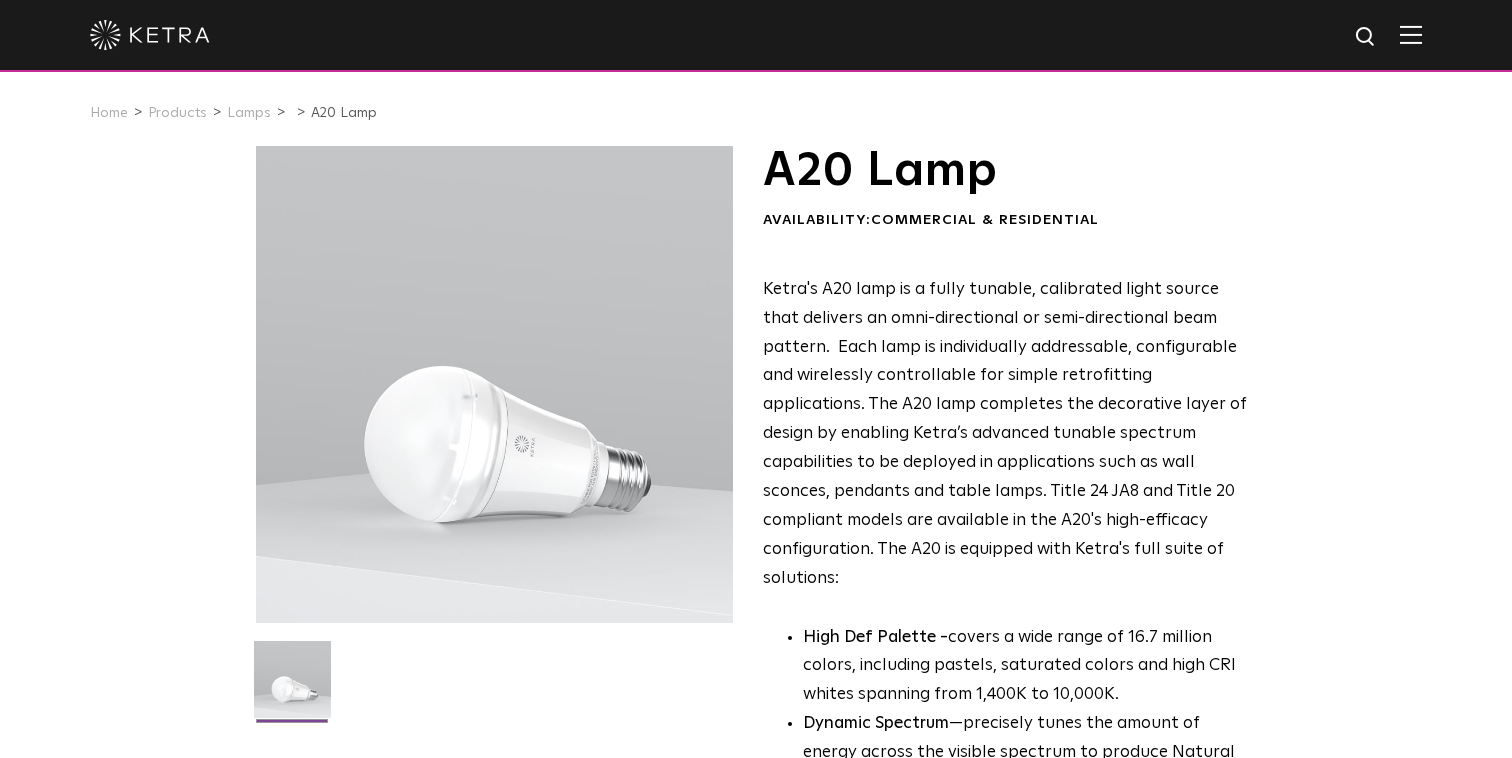 scroll, scrollTop: 0, scrollLeft: 0, axis: both 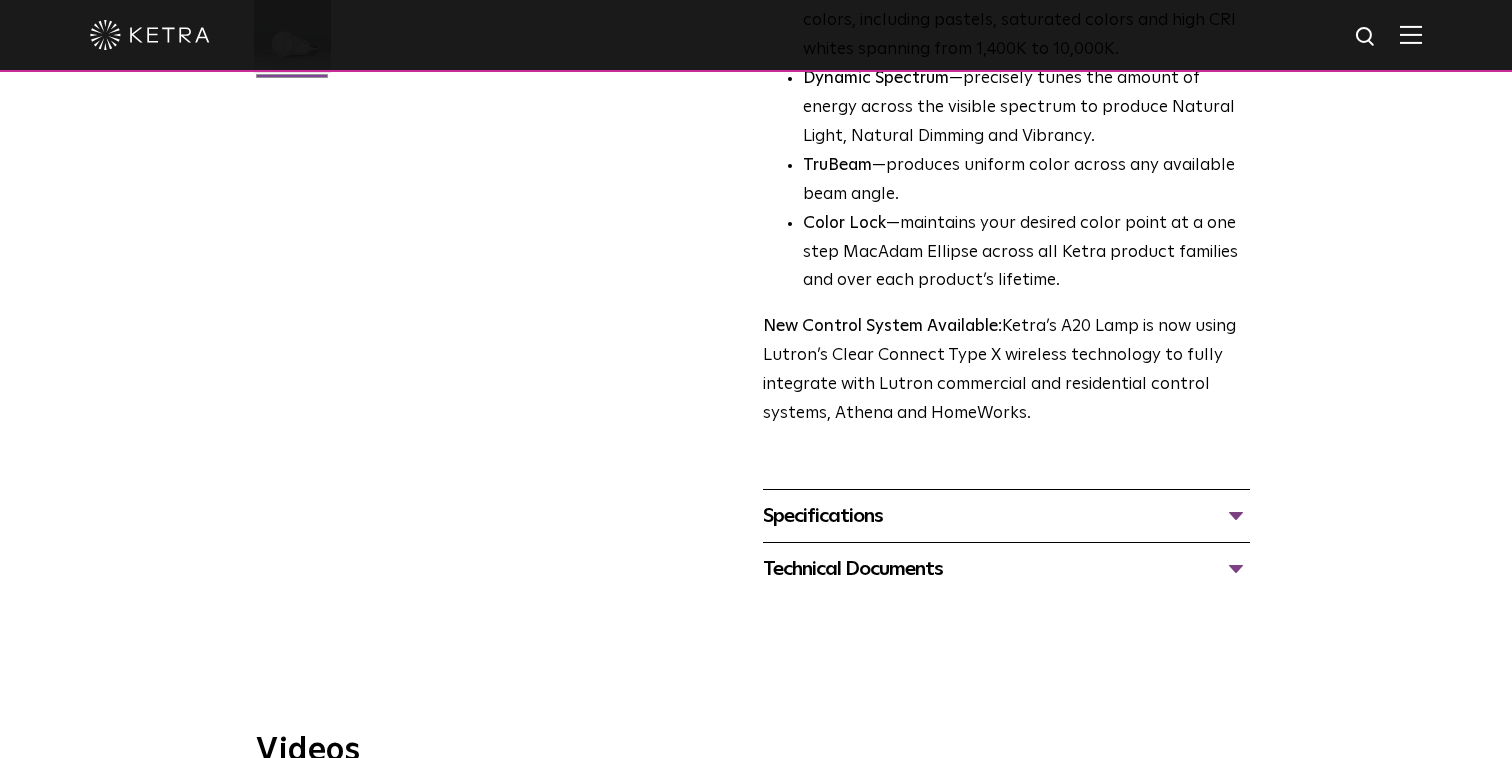 click on "Technical Documents" at bounding box center [1006, 569] 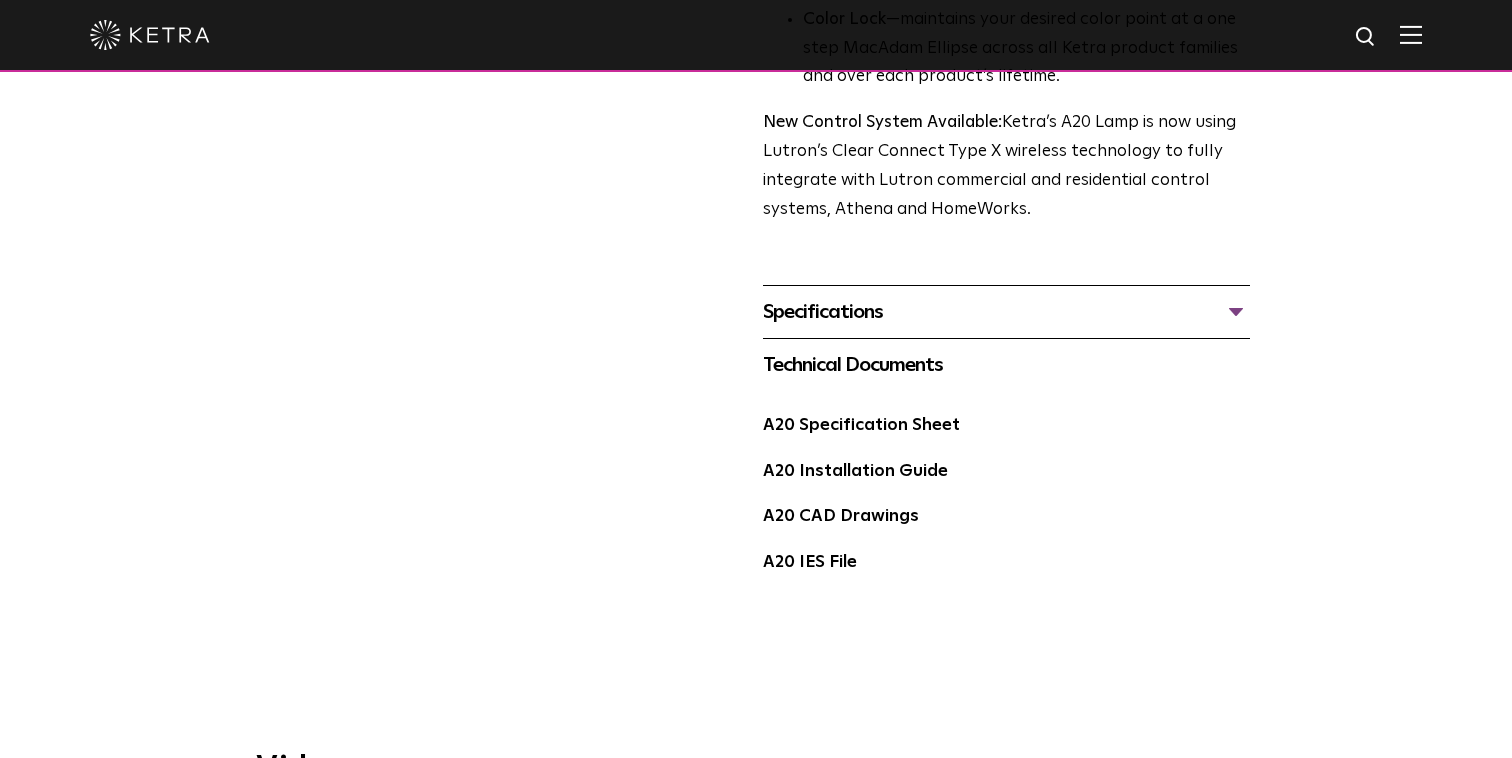 scroll, scrollTop: 856, scrollLeft: 0, axis: vertical 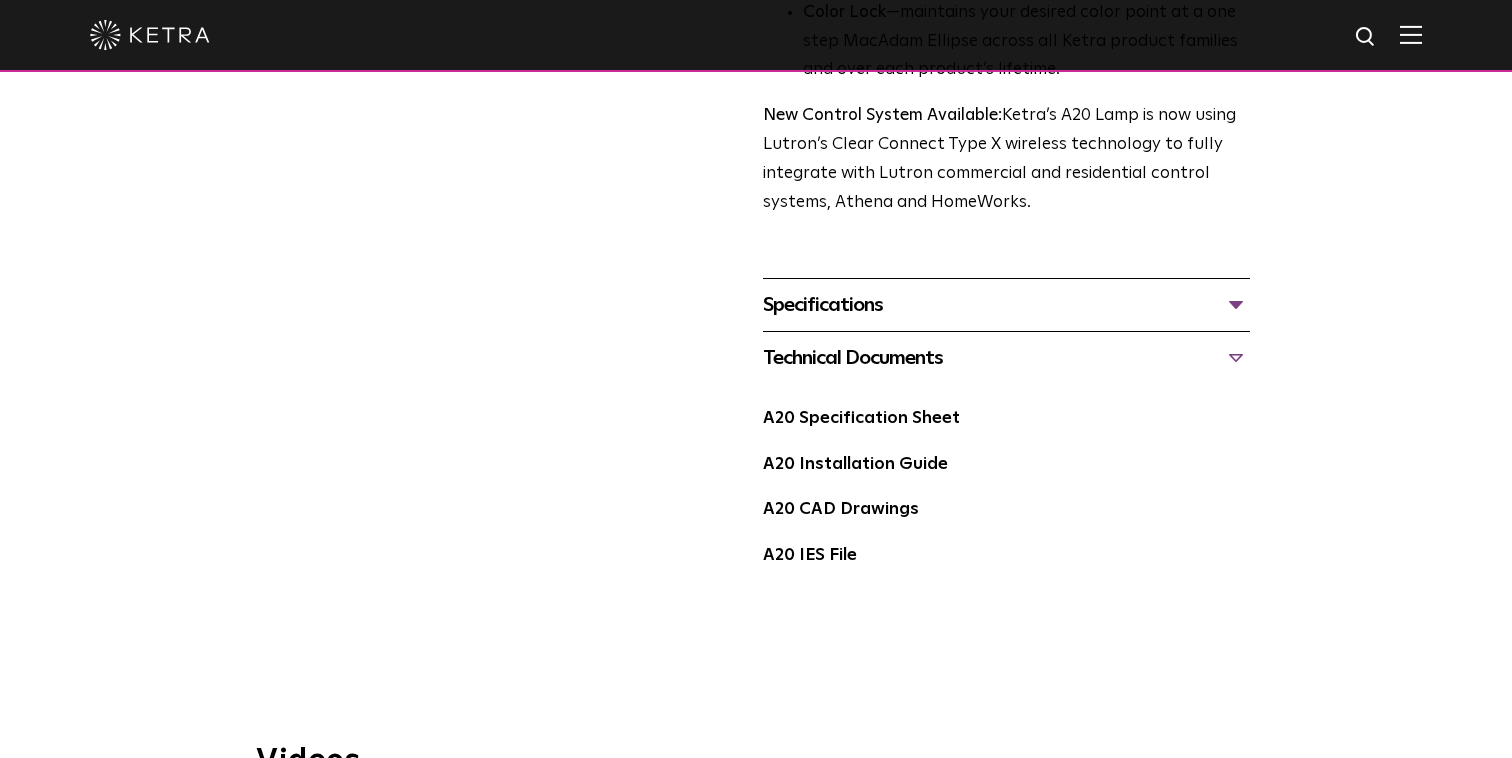 click on "Specifications" at bounding box center (1006, 305) 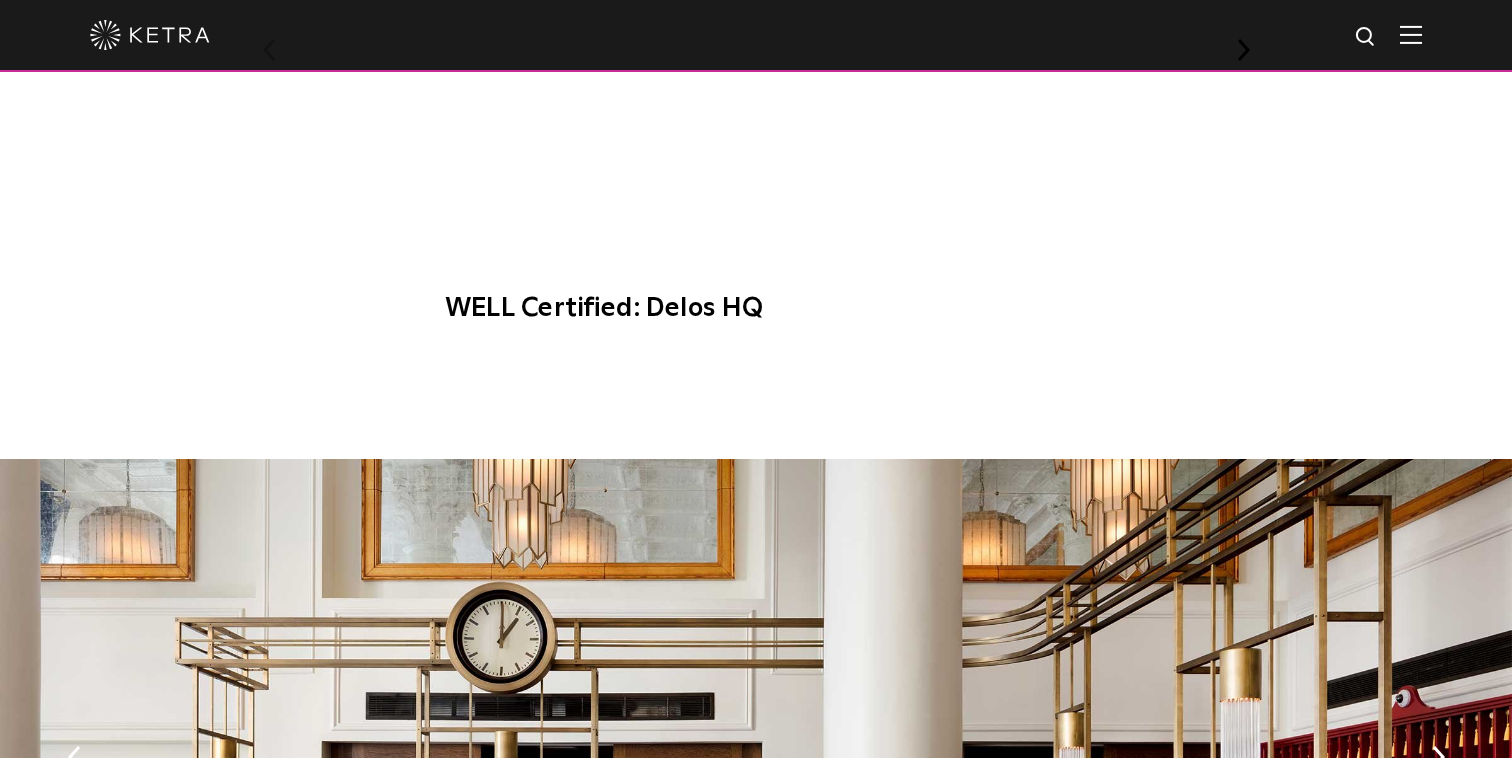 scroll, scrollTop: 2622, scrollLeft: 0, axis: vertical 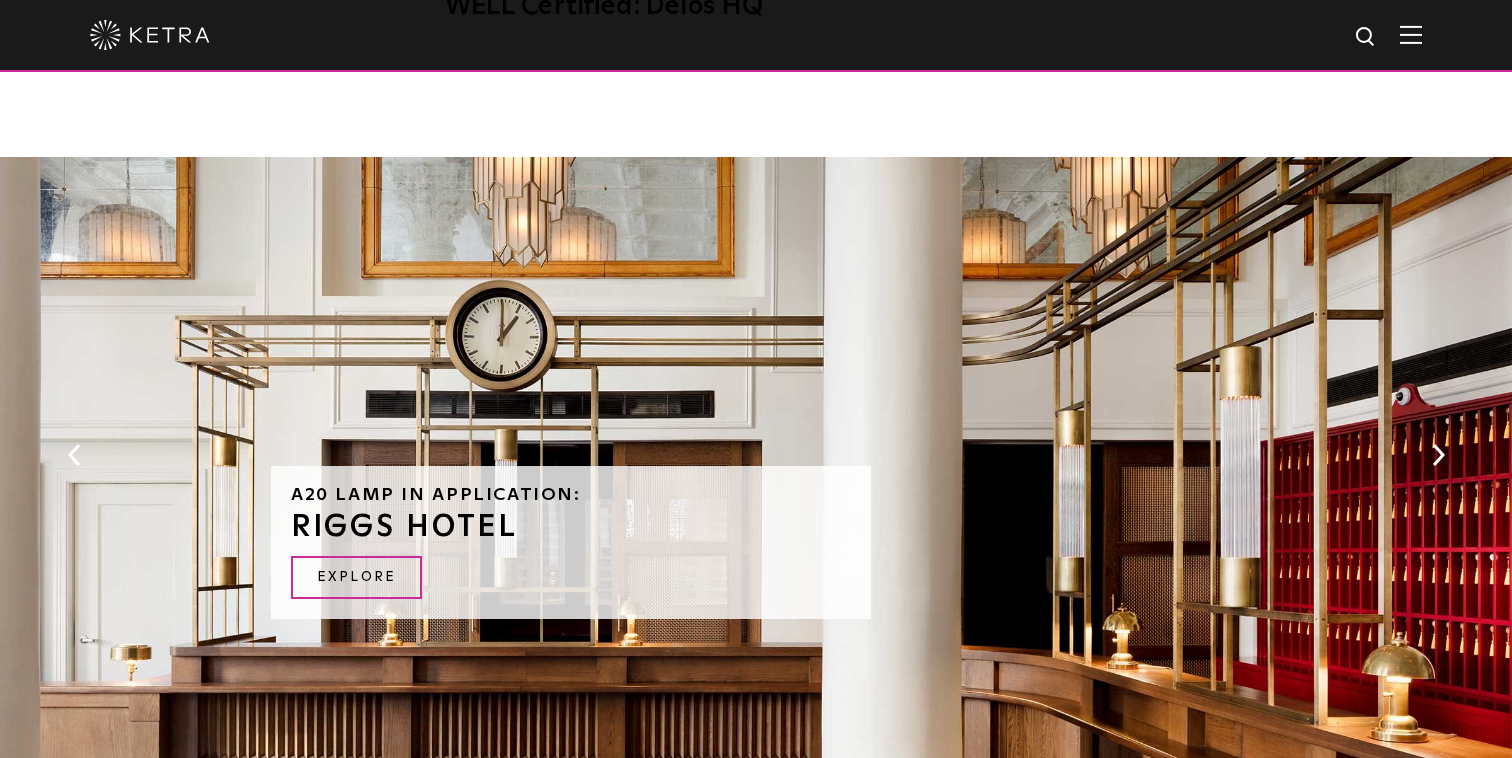 click on "Next" at bounding box center [1438, 455] 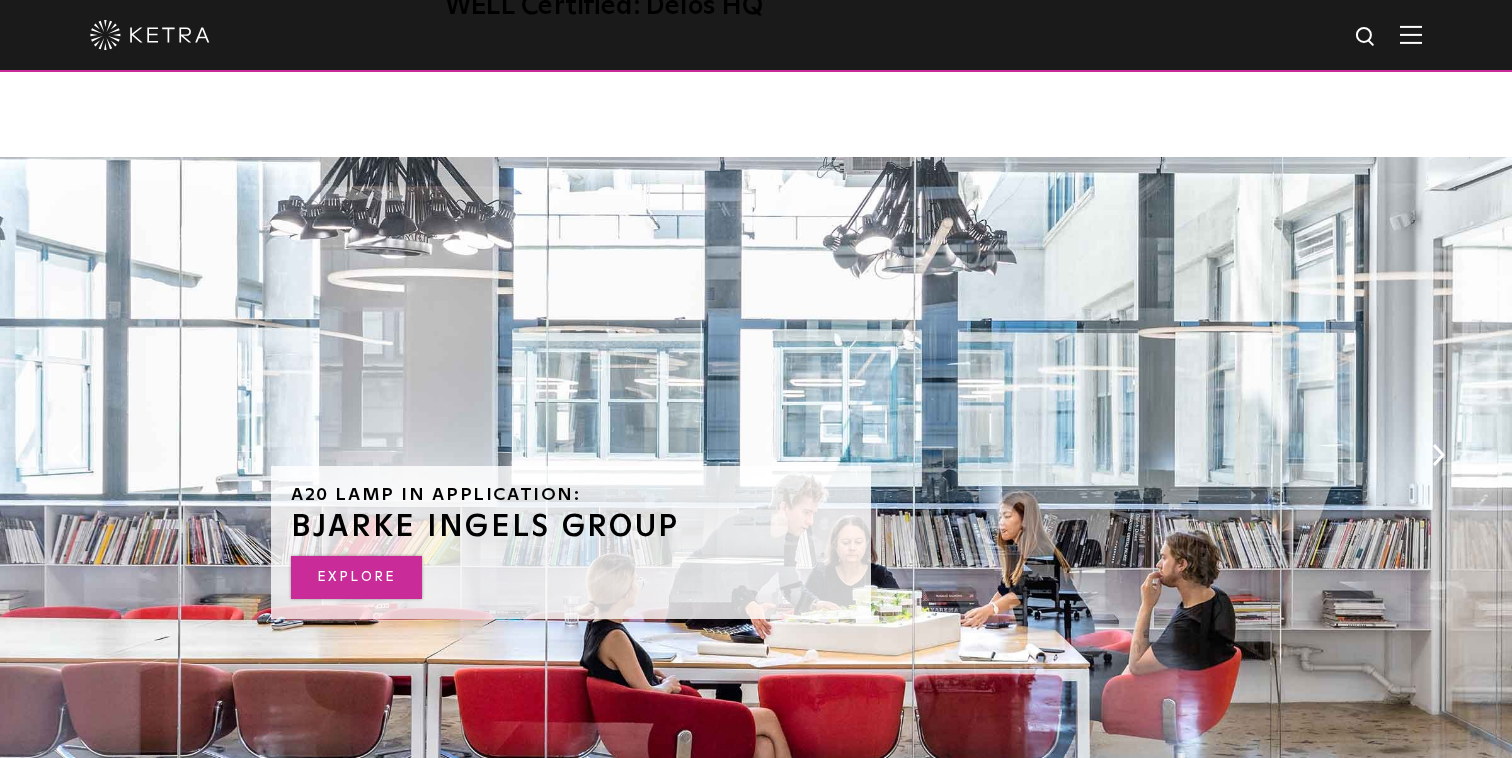 click on "EXPLORE" at bounding box center (356, 577) 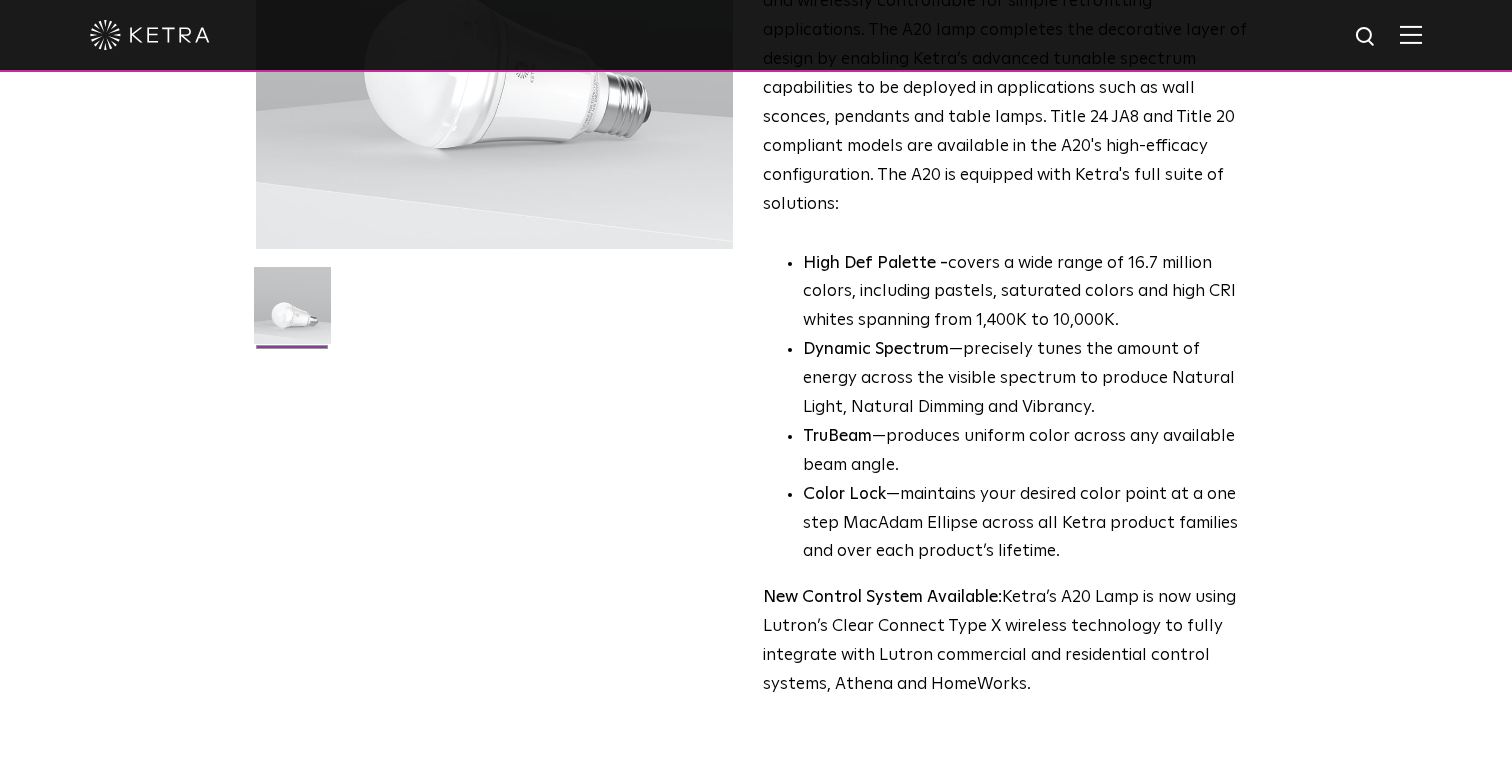 scroll, scrollTop: 0, scrollLeft: 0, axis: both 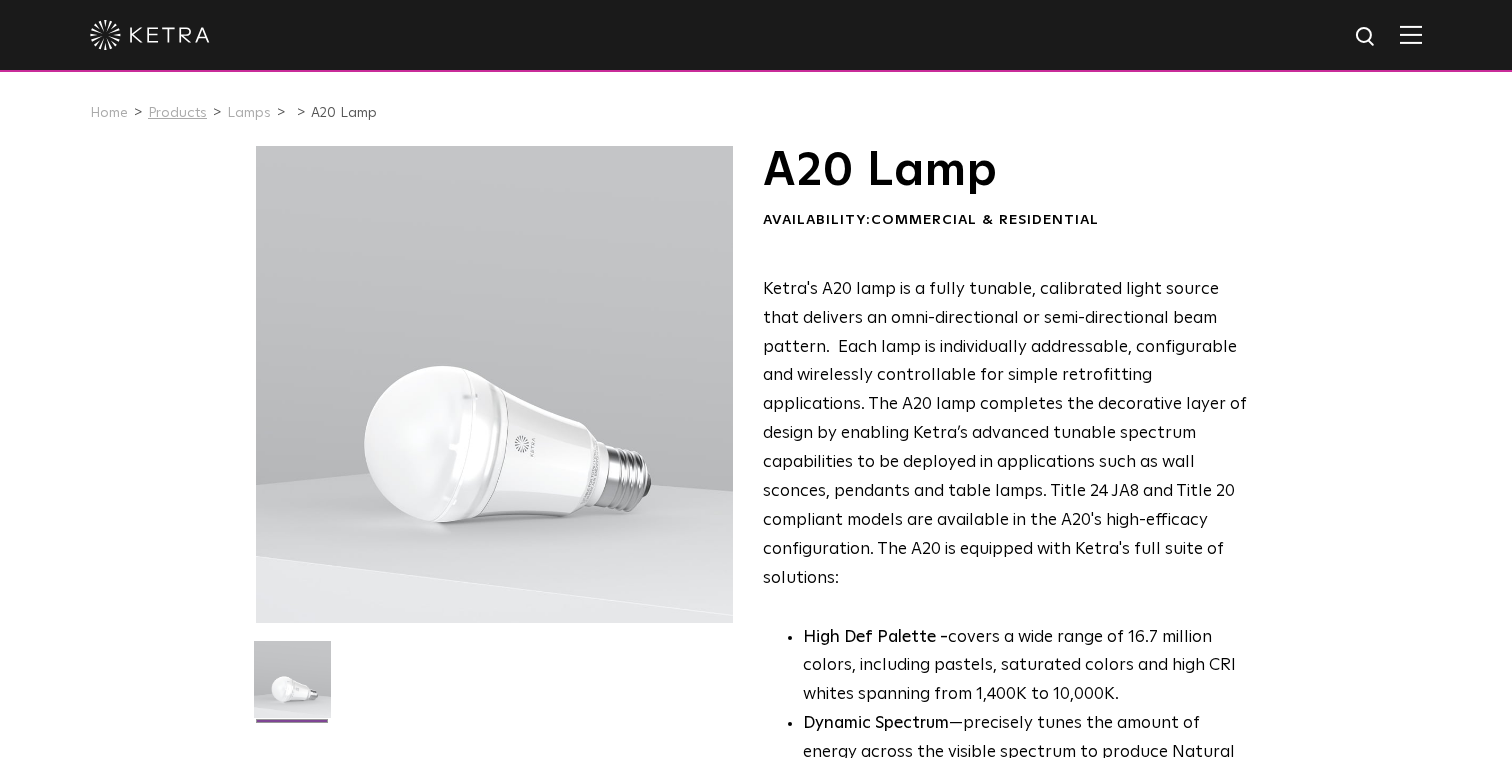 click on "Products" at bounding box center [177, 113] 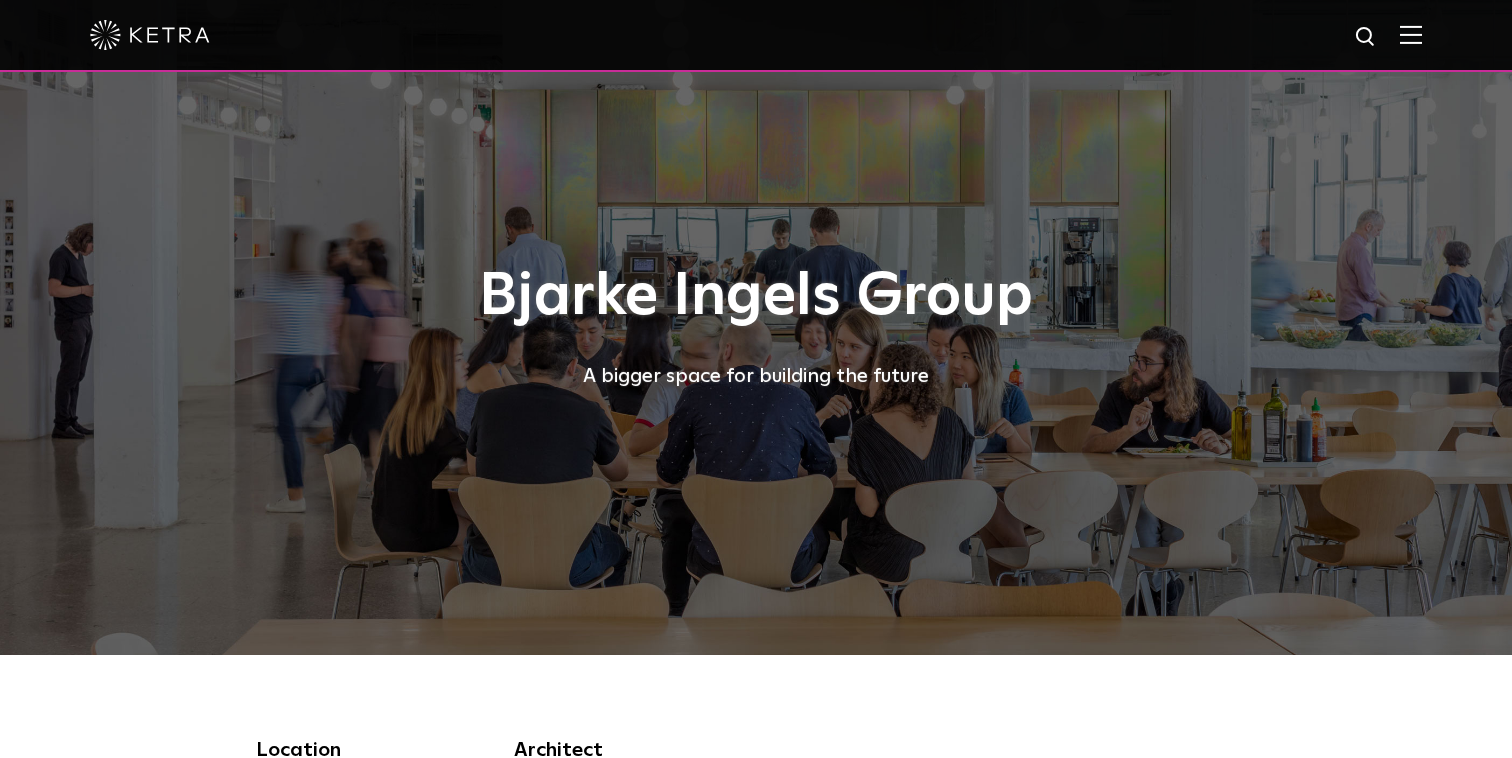 scroll, scrollTop: 0, scrollLeft: 0, axis: both 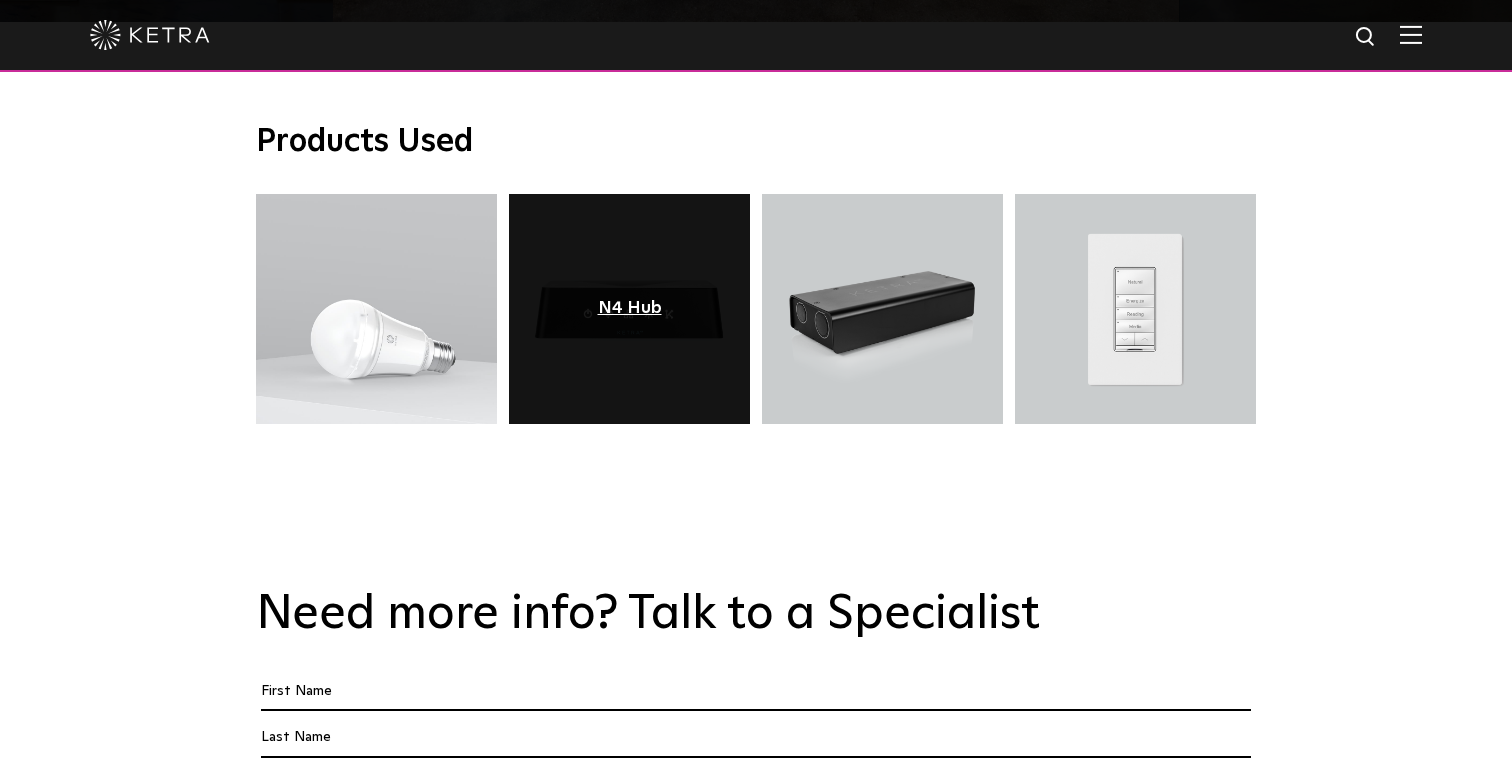 click on "N4 Hub" at bounding box center (630, 309) 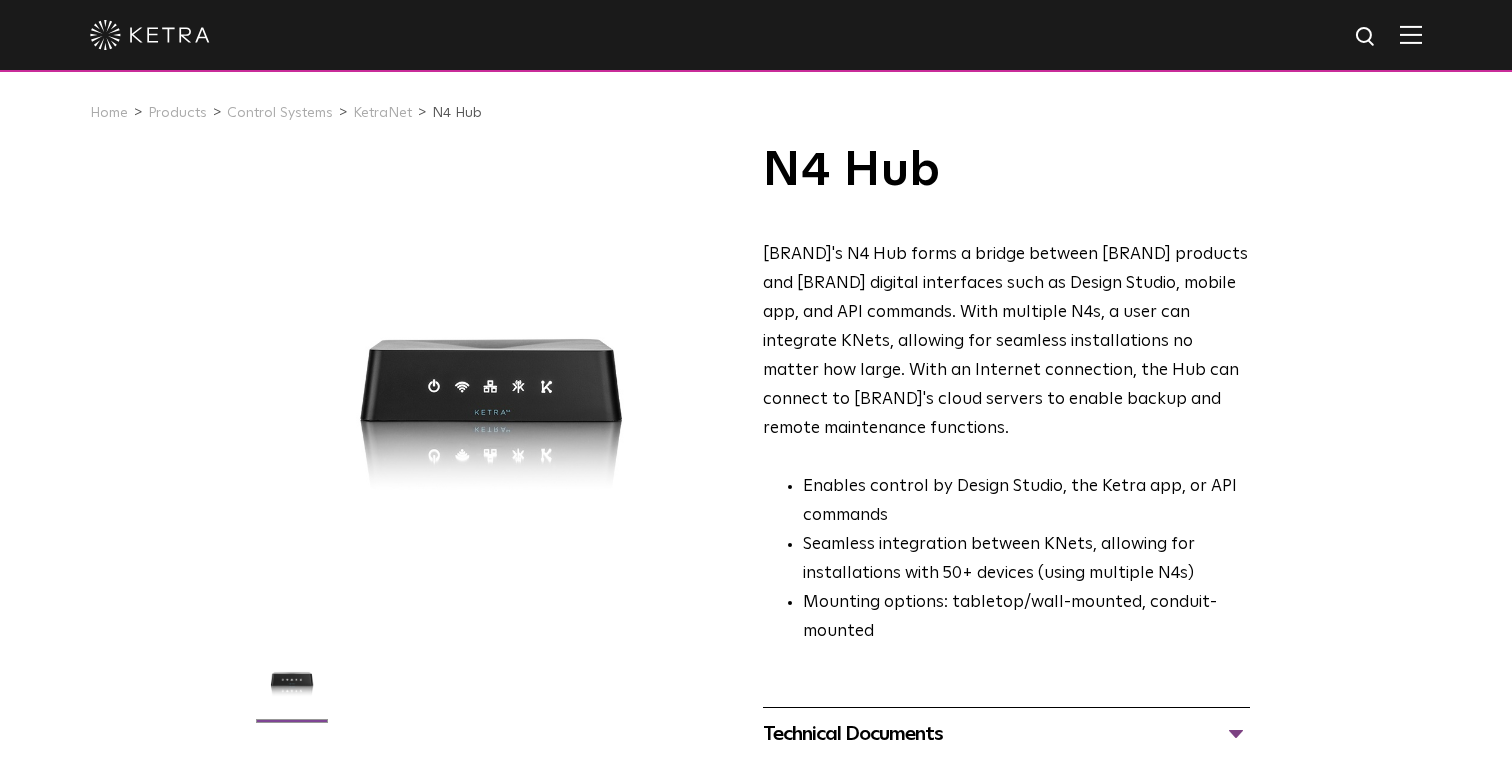 scroll, scrollTop: 73, scrollLeft: 0, axis: vertical 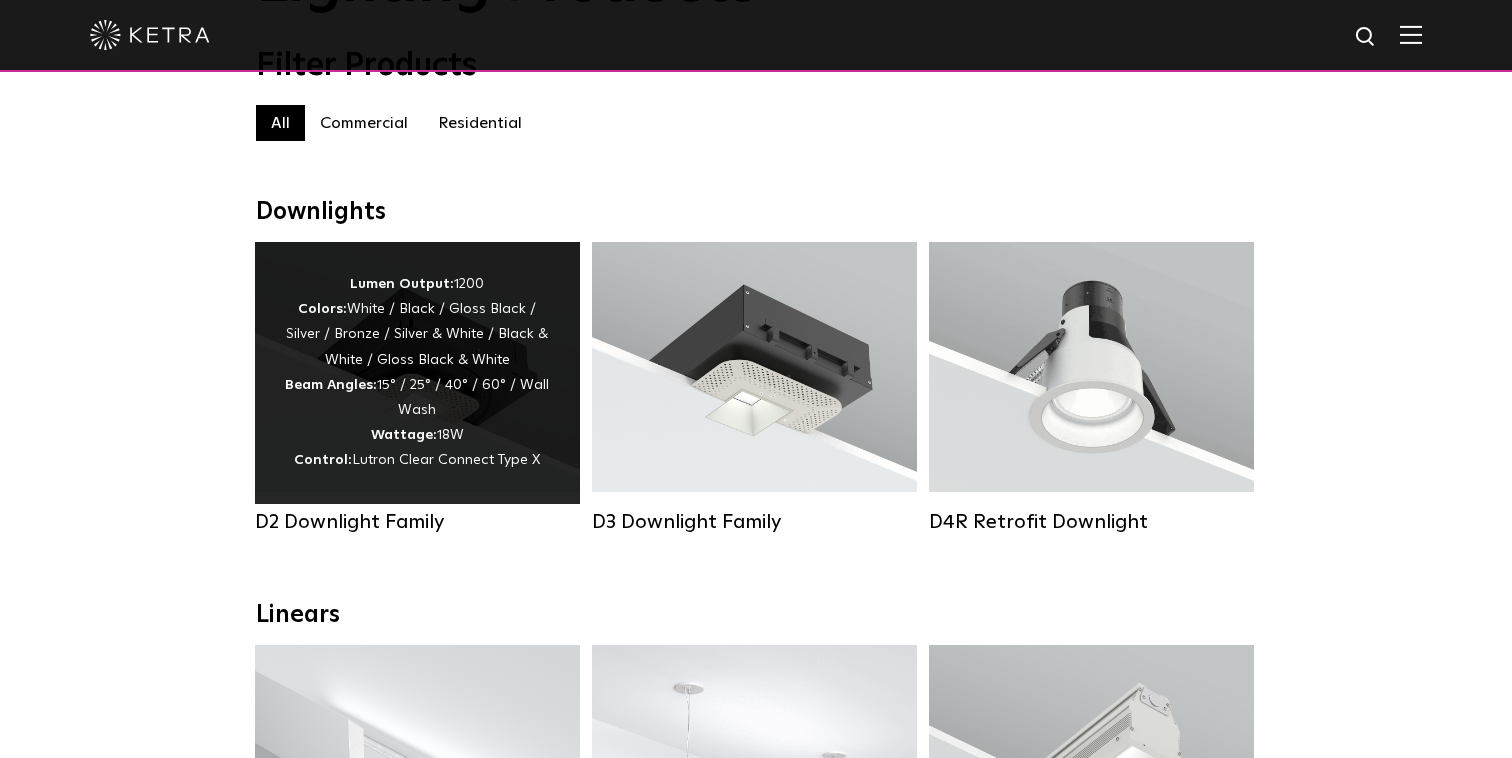 click on "Lumen Output:  1200 Colors:  White / Black / Gloss Black / Silver / Bronze / Silver & White / Black & White / Gloss Black & White  Beam Angles:  15° / 25° / 40° / 60° / Wall Wash Wattage:  18W Control:  Lutron Clear Connect Type X" at bounding box center [417, 373] 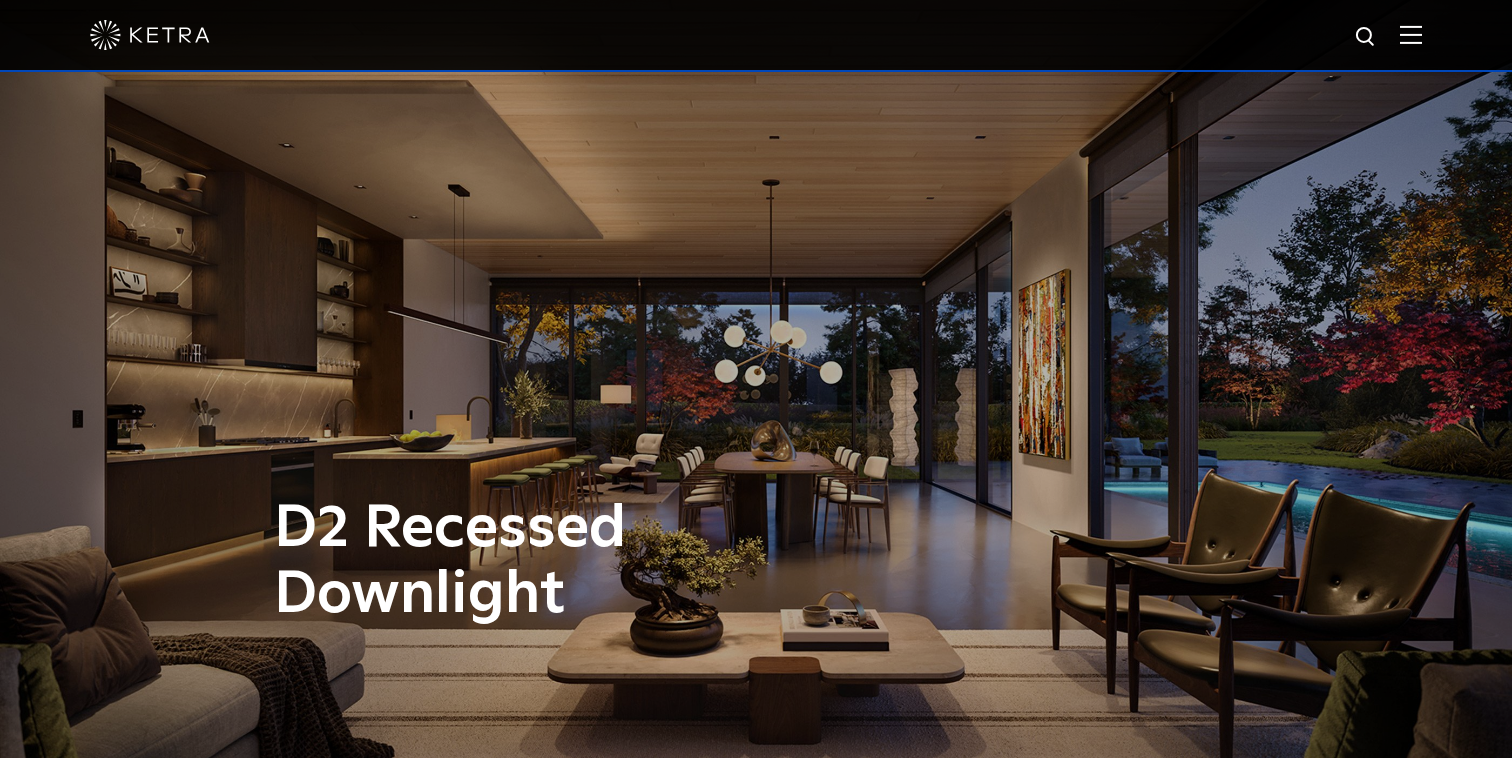 scroll, scrollTop: 0, scrollLeft: 0, axis: both 